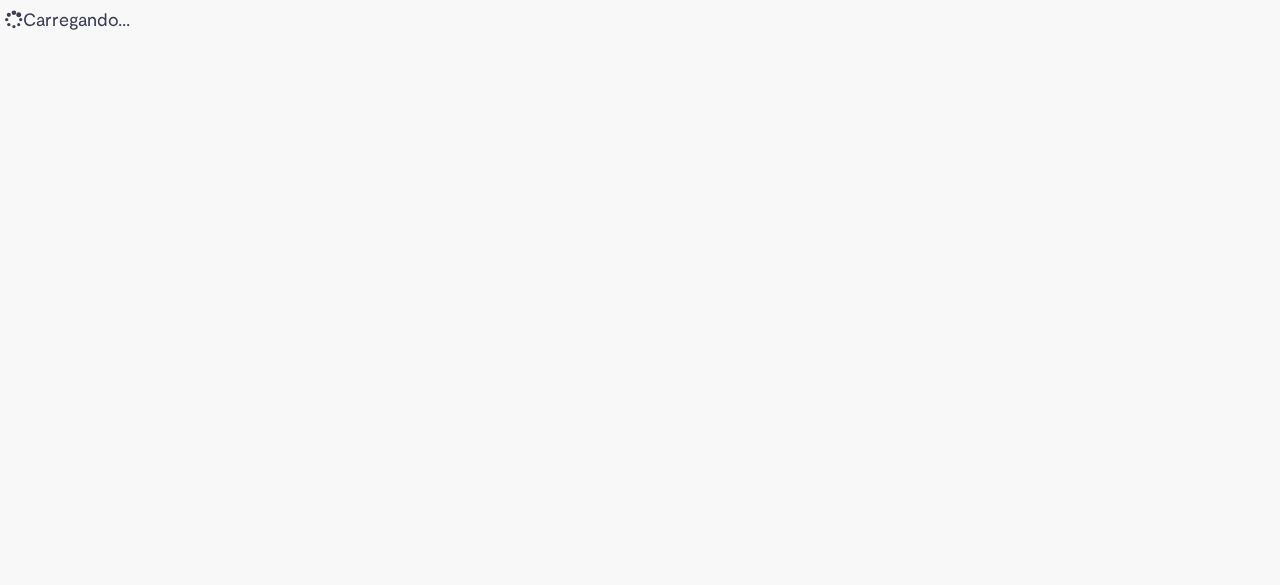 scroll, scrollTop: 0, scrollLeft: 0, axis: both 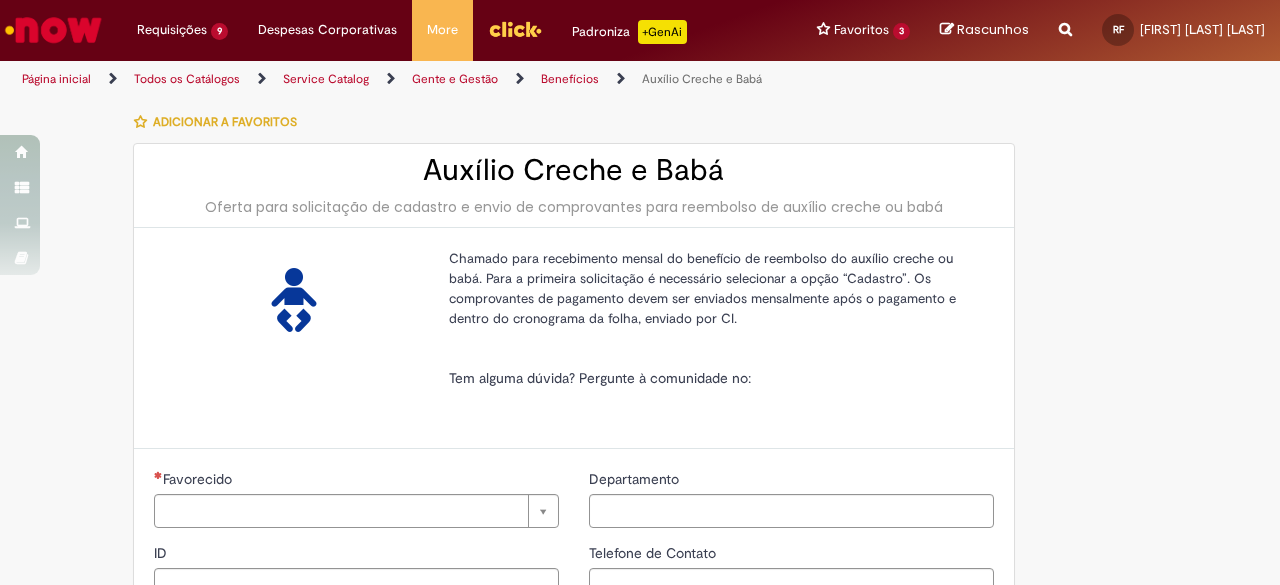 type on "********" 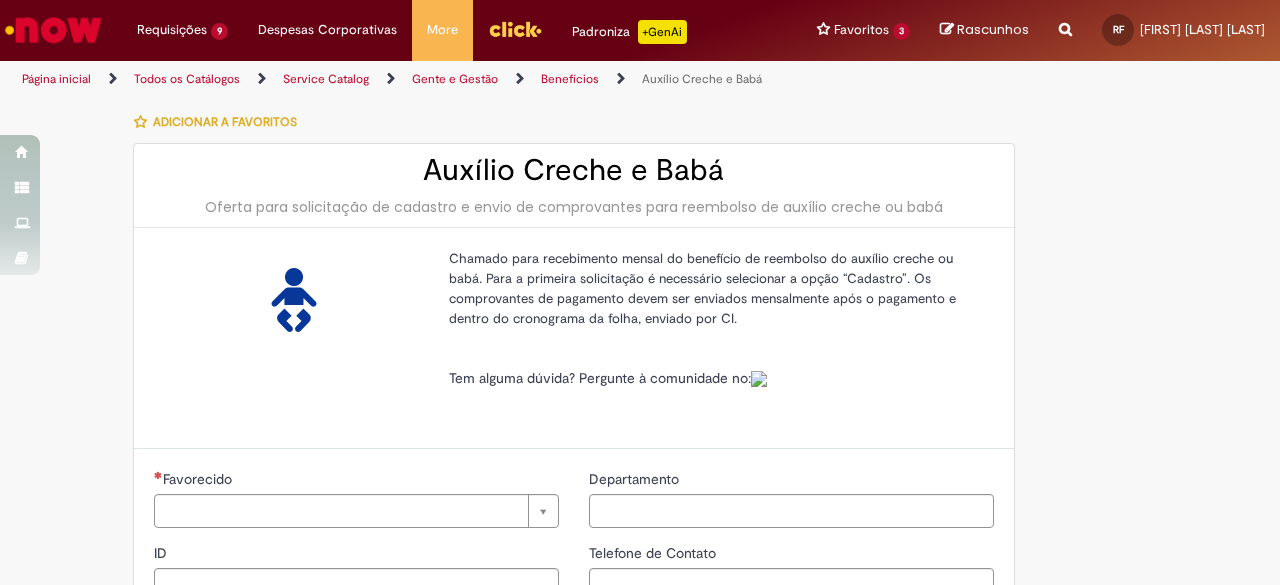type on "**********" 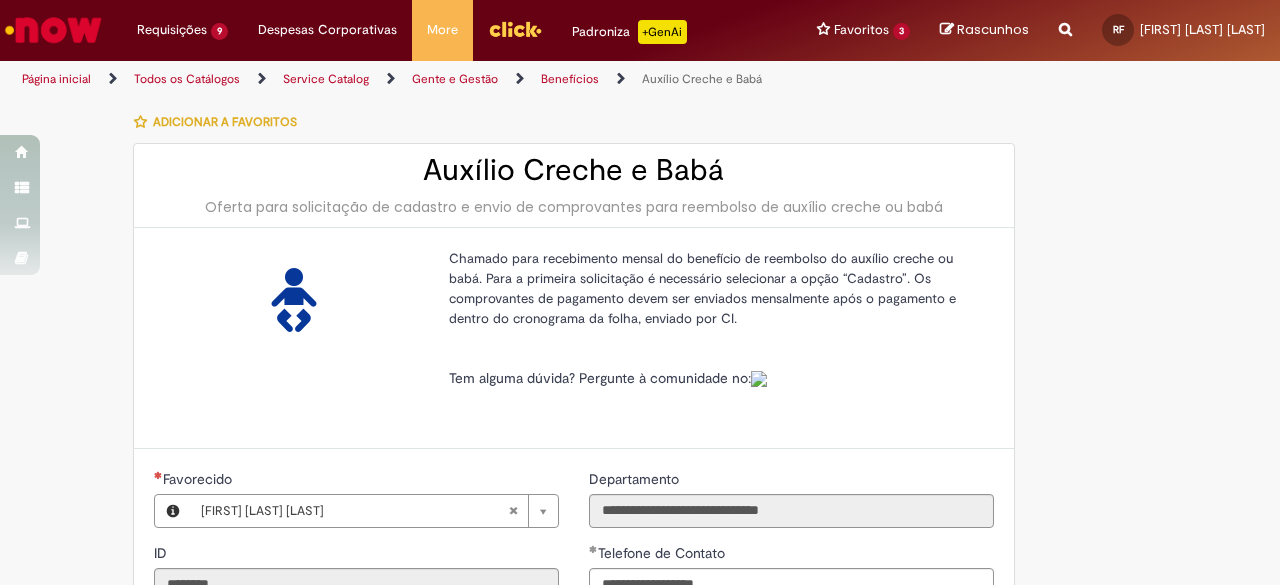 type on "**********" 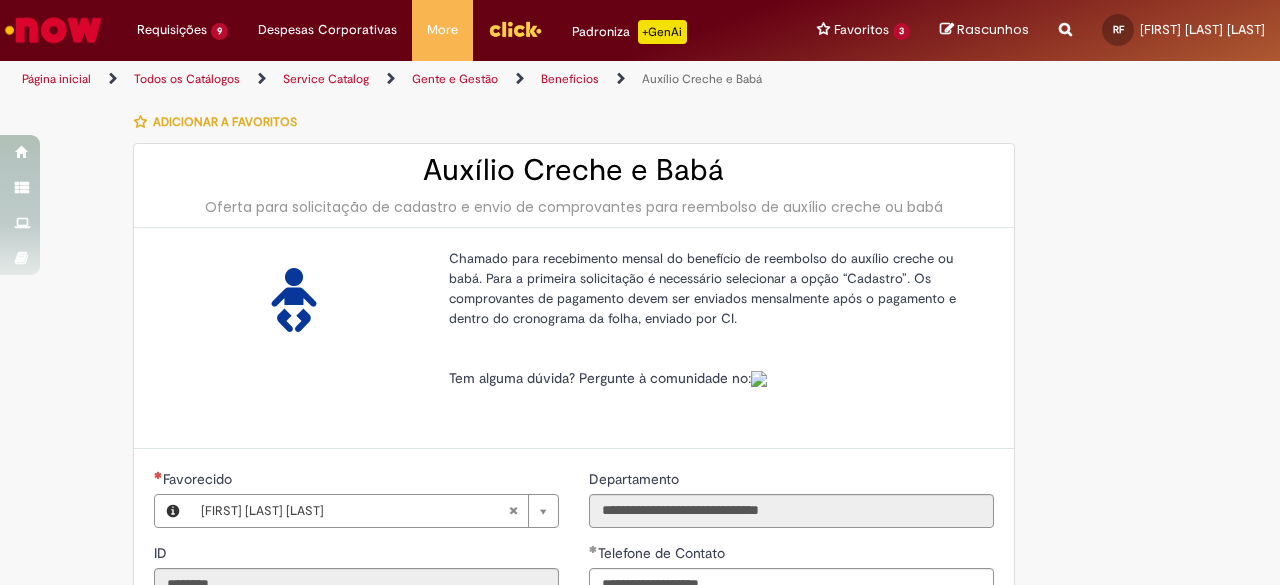 type on "**********" 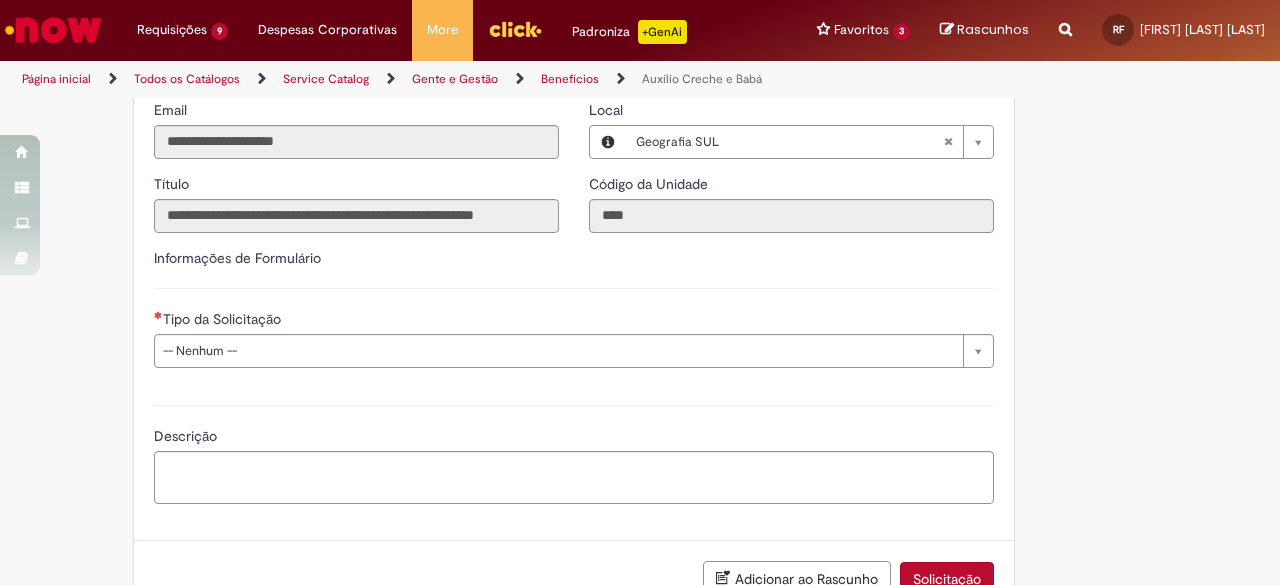 scroll, scrollTop: 521, scrollLeft: 0, axis: vertical 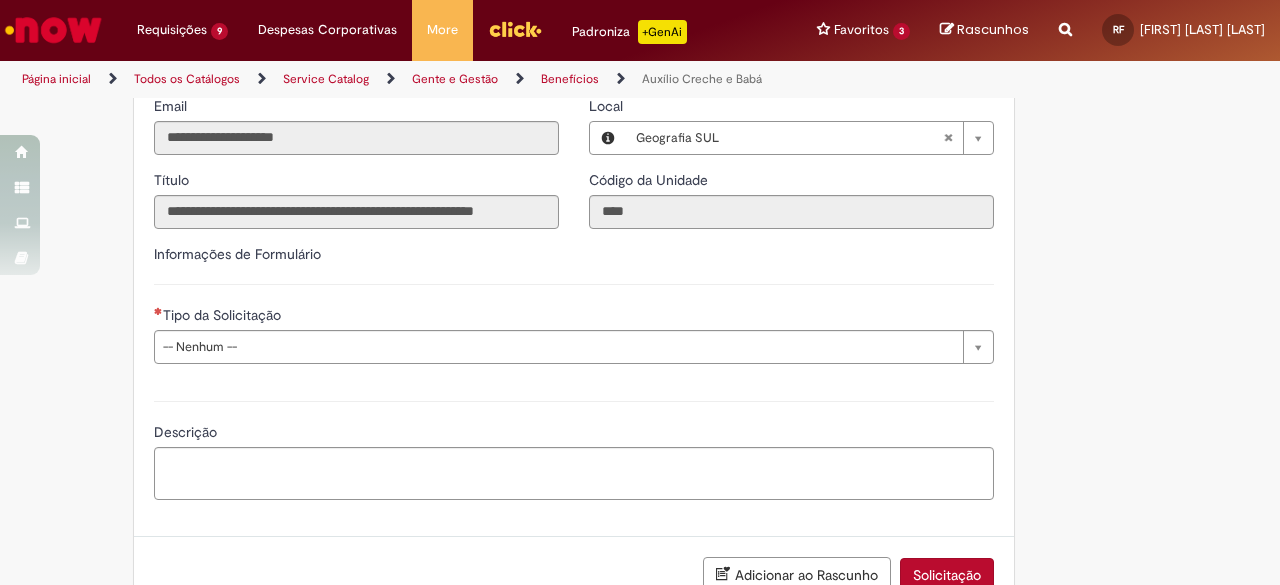 click on "Tipo da Solicitação" at bounding box center (574, 317) 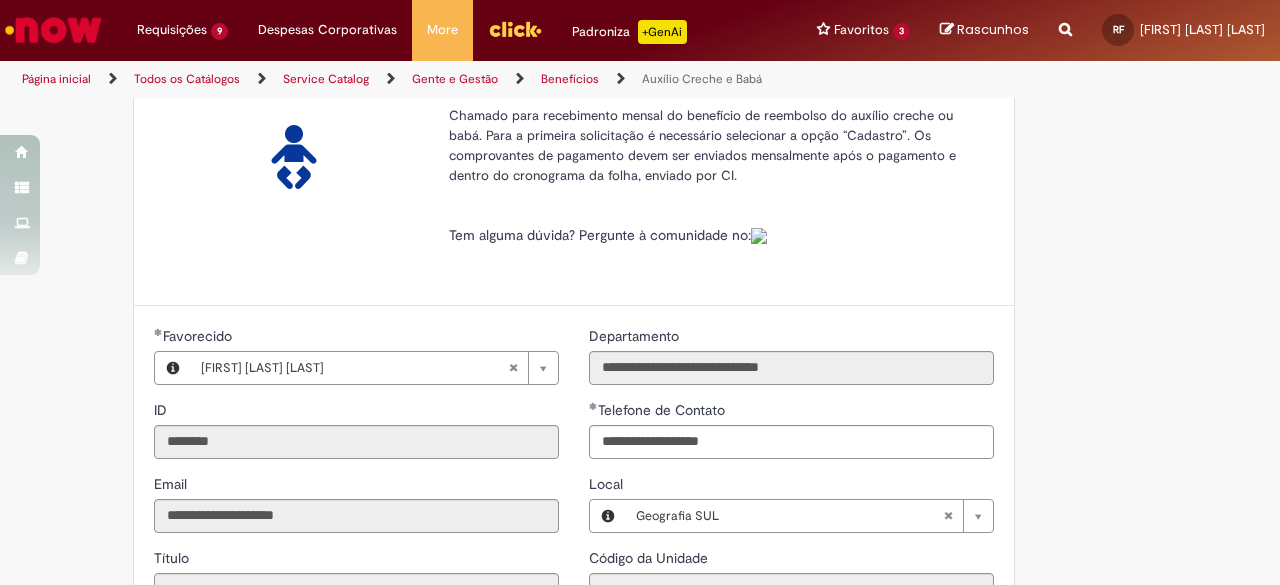 scroll, scrollTop: 136, scrollLeft: 0, axis: vertical 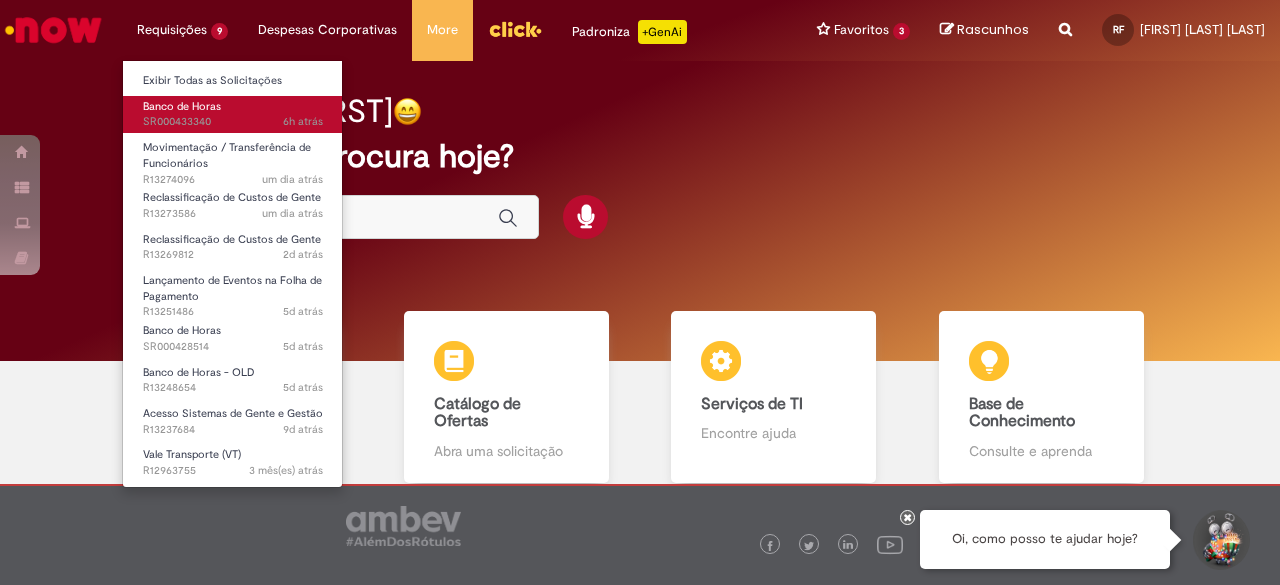 click on "6h atrás 6 horas atrás  SR000433340" at bounding box center (233, 122) 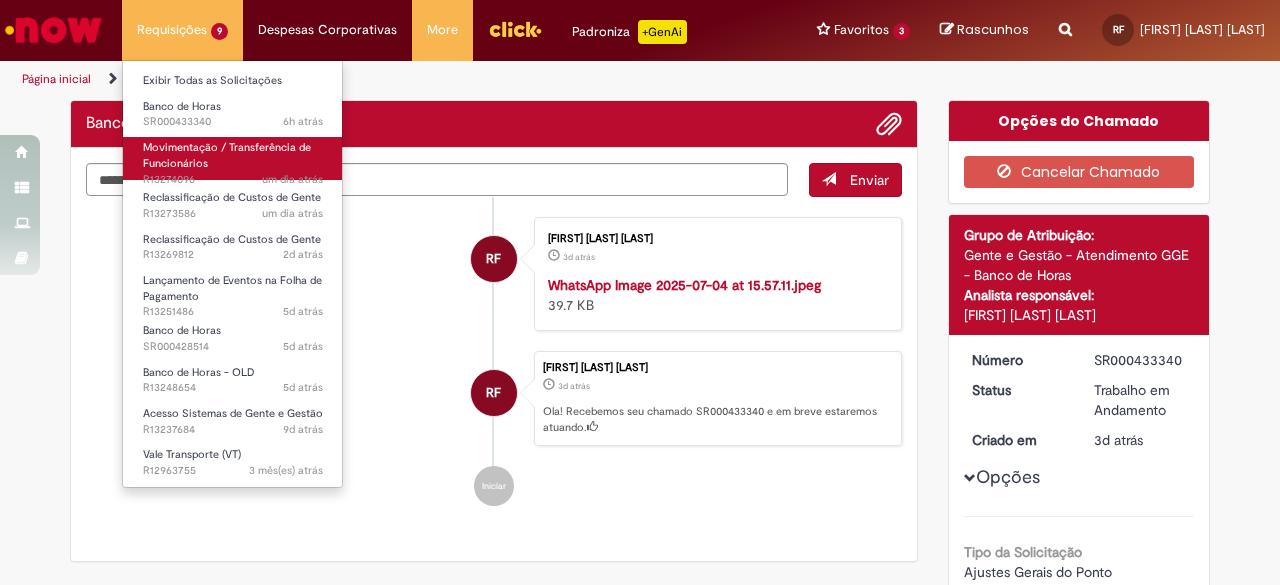 click on "um dia atrás um dia atrás  R13274096" at bounding box center (233, 180) 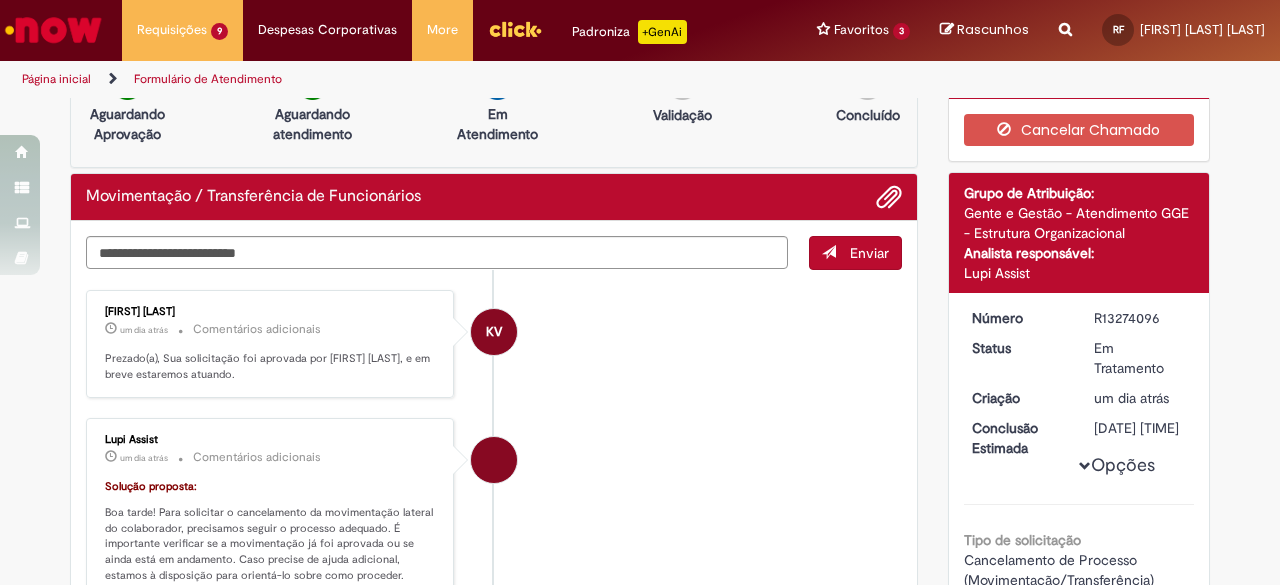 scroll, scrollTop: 0, scrollLeft: 0, axis: both 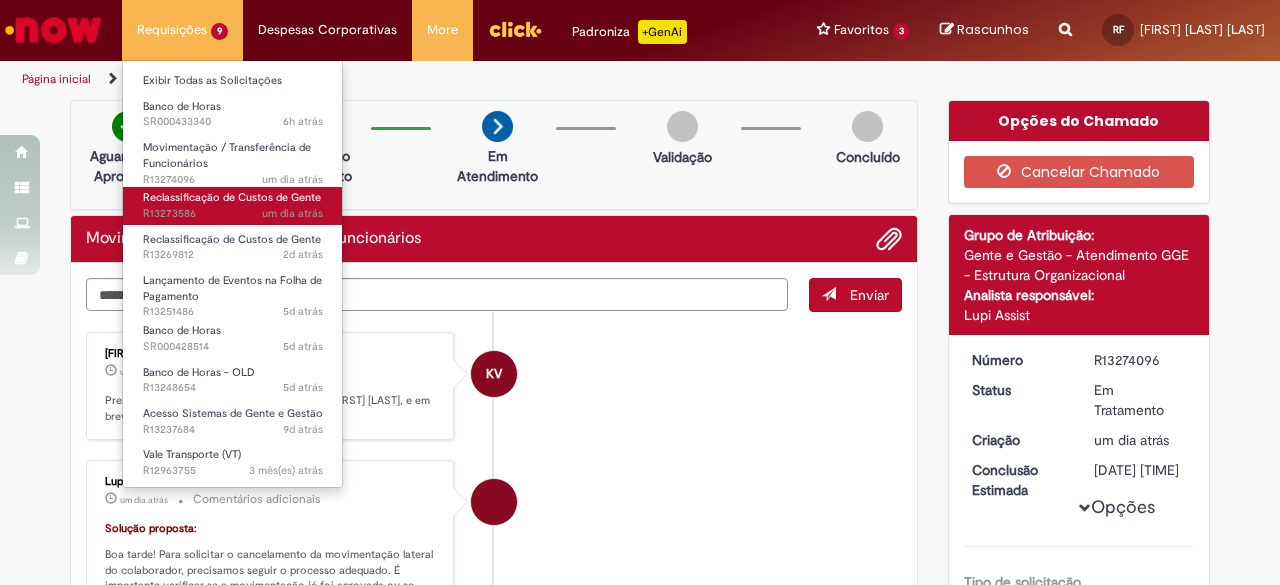 click on "um dia atrás um dia atrás  R13273586" at bounding box center [233, 214] 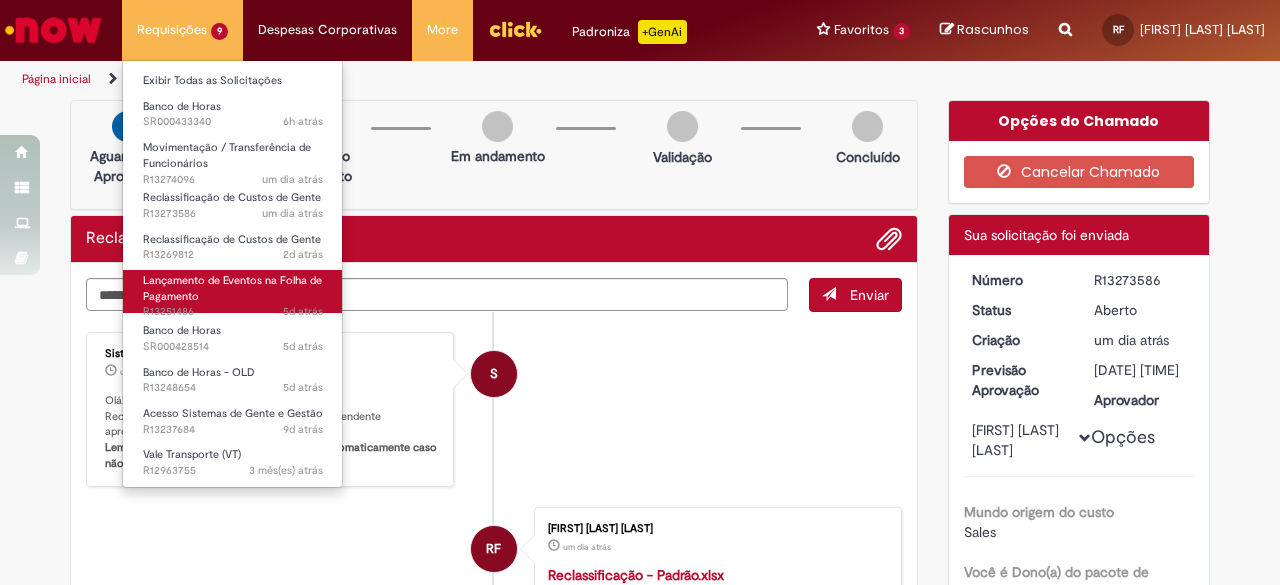 click on "Lançamento de Eventos na Folha de Pagamento" at bounding box center (232, 288) 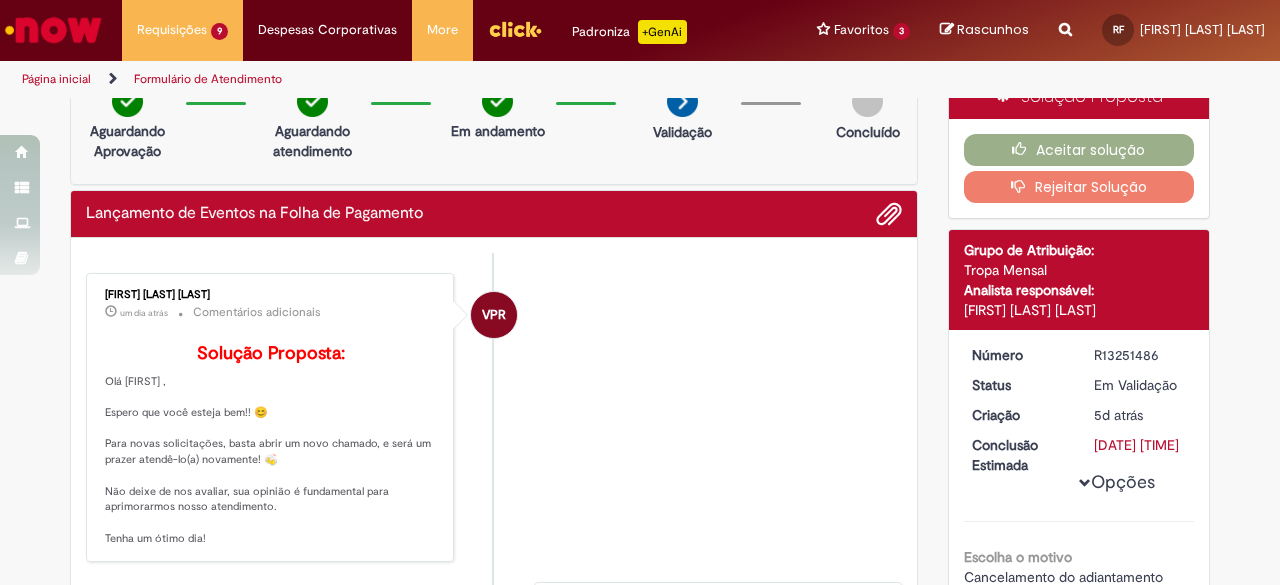 scroll, scrollTop: 0, scrollLeft: 0, axis: both 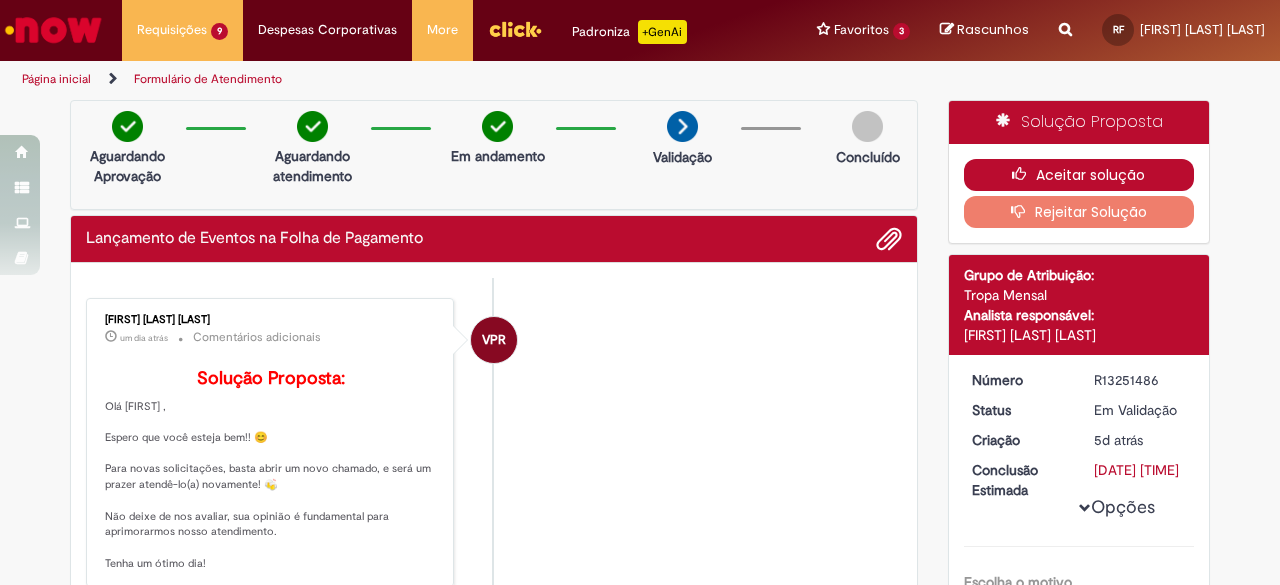 click on "Aceitar solução" at bounding box center [1079, 175] 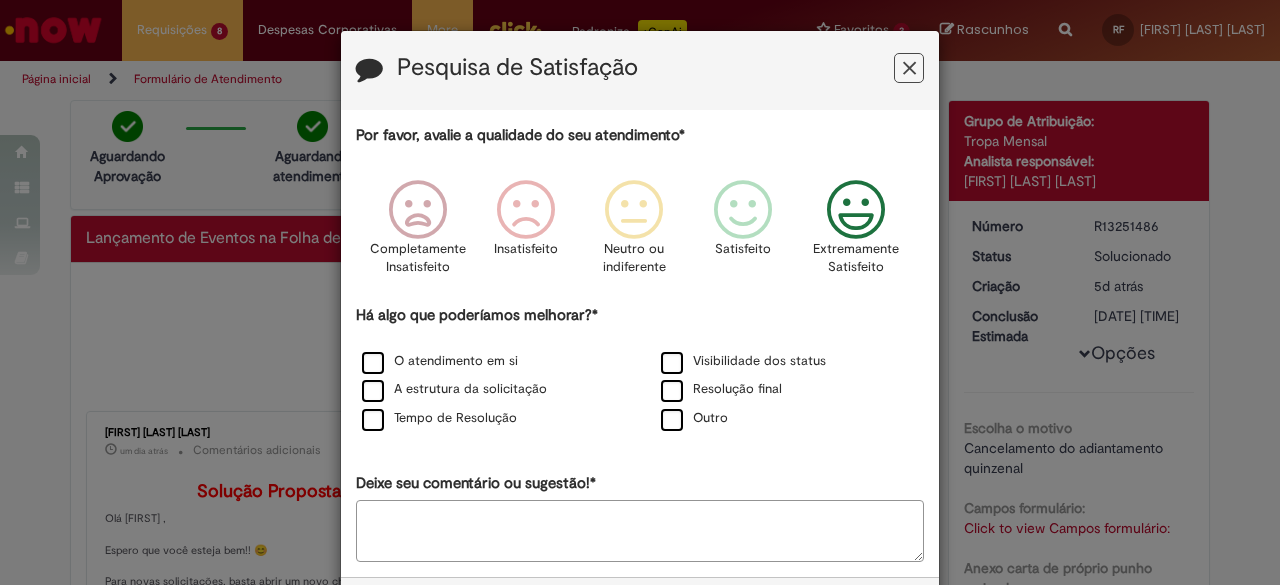 drag, startPoint x: 848, startPoint y: 204, endPoint x: 829, endPoint y: 217, distance: 23.021729 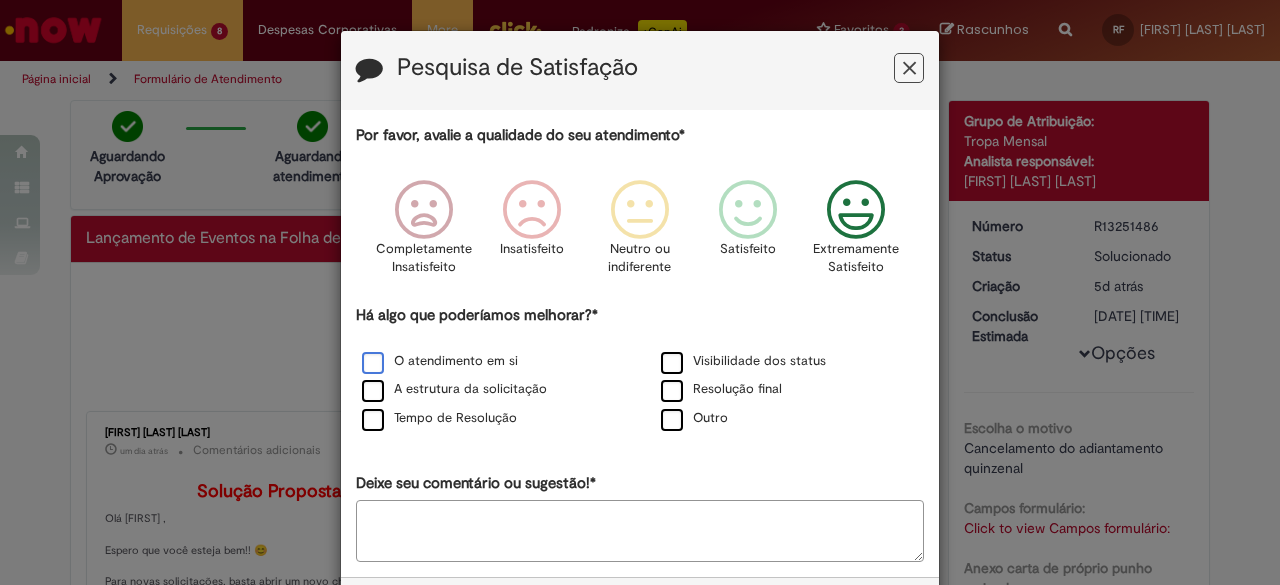 click on "O atendimento em si" at bounding box center [440, 361] 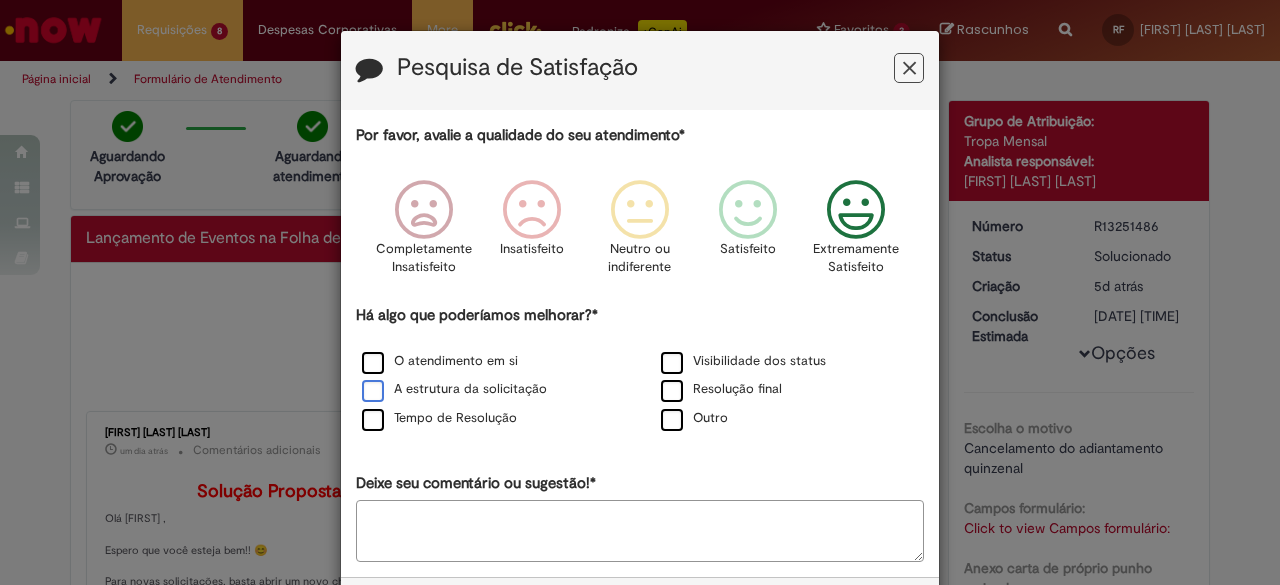 click on "A estrutura da solicitação" at bounding box center (454, 389) 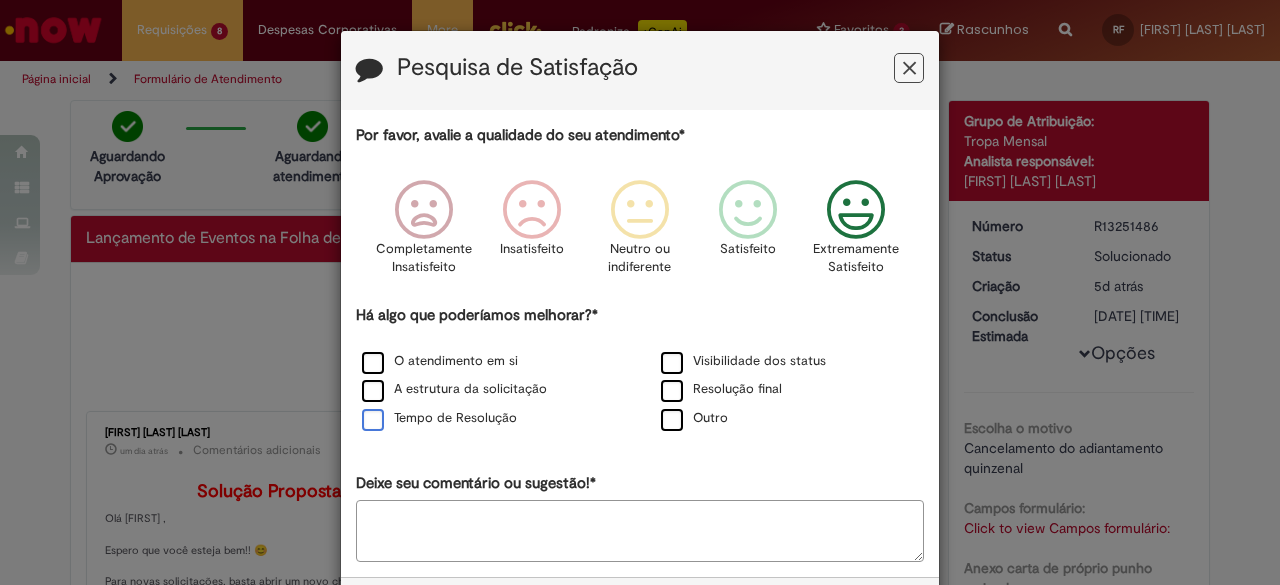 click on "Tempo de Resolução" at bounding box center (439, 418) 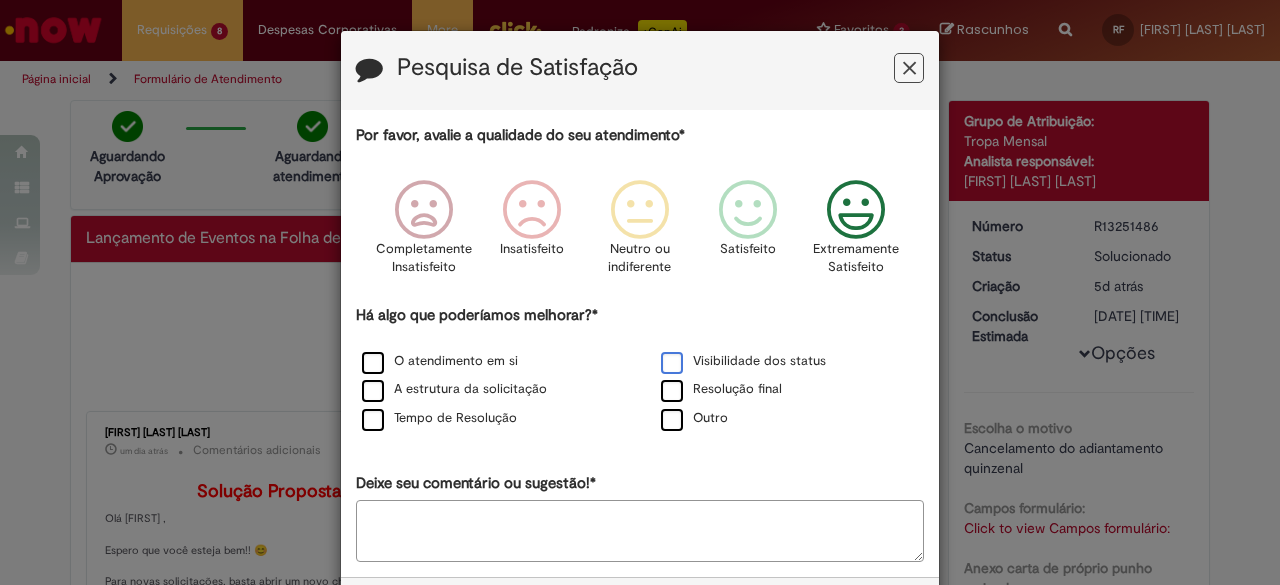 click on "Visibilidade dos status" at bounding box center [743, 361] 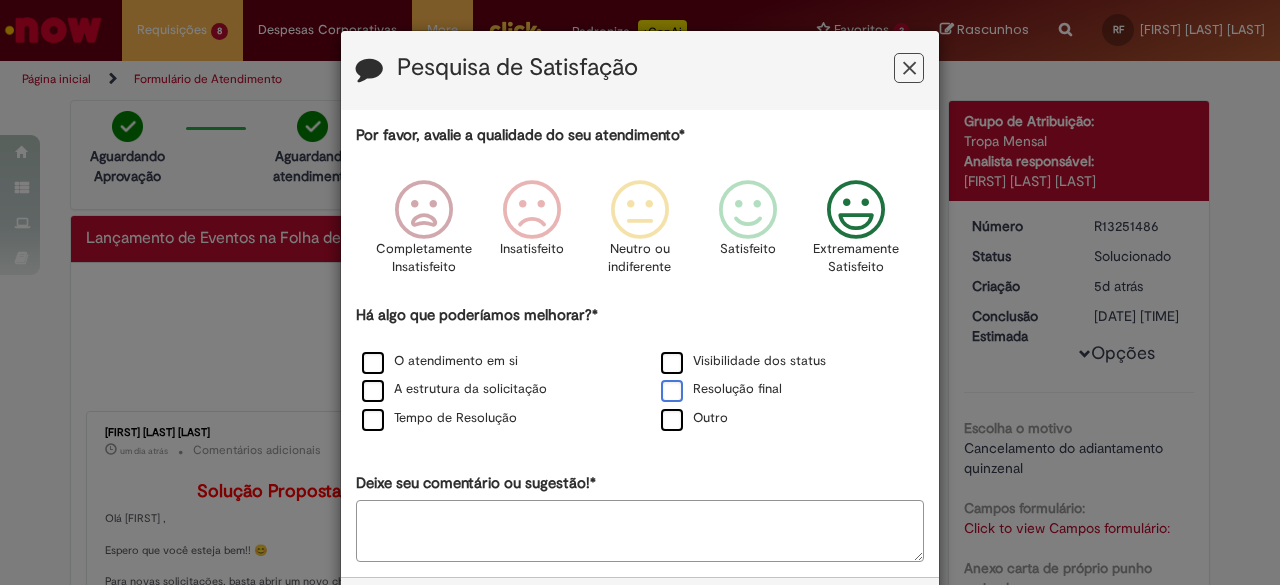 click on "Resolução final" at bounding box center [721, 389] 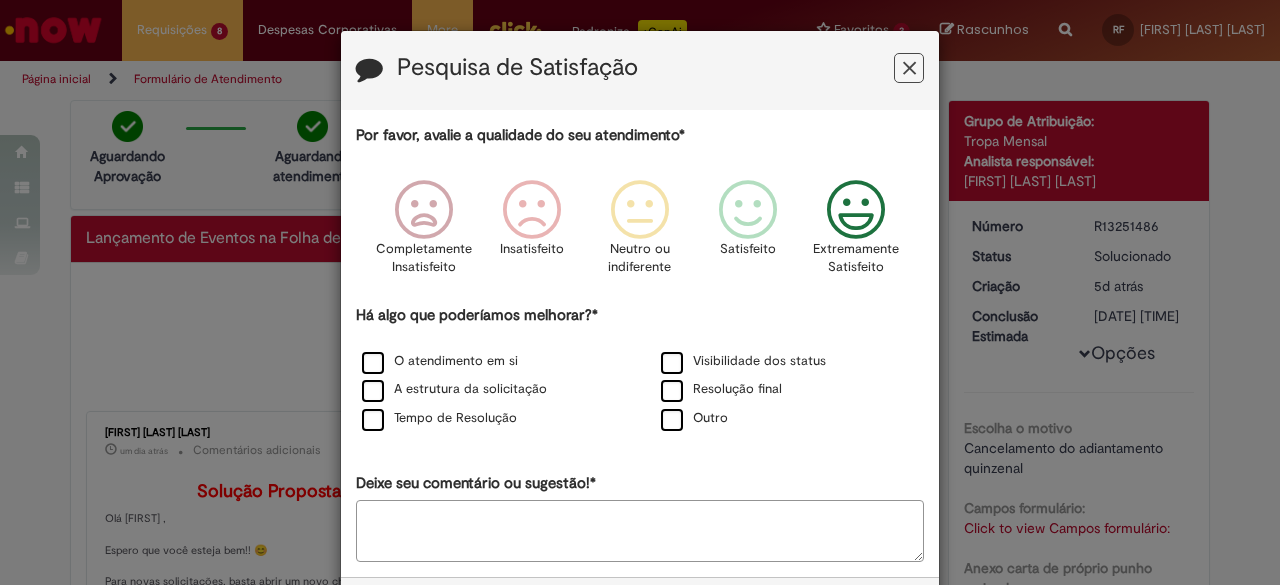 scroll, scrollTop: 85, scrollLeft: 0, axis: vertical 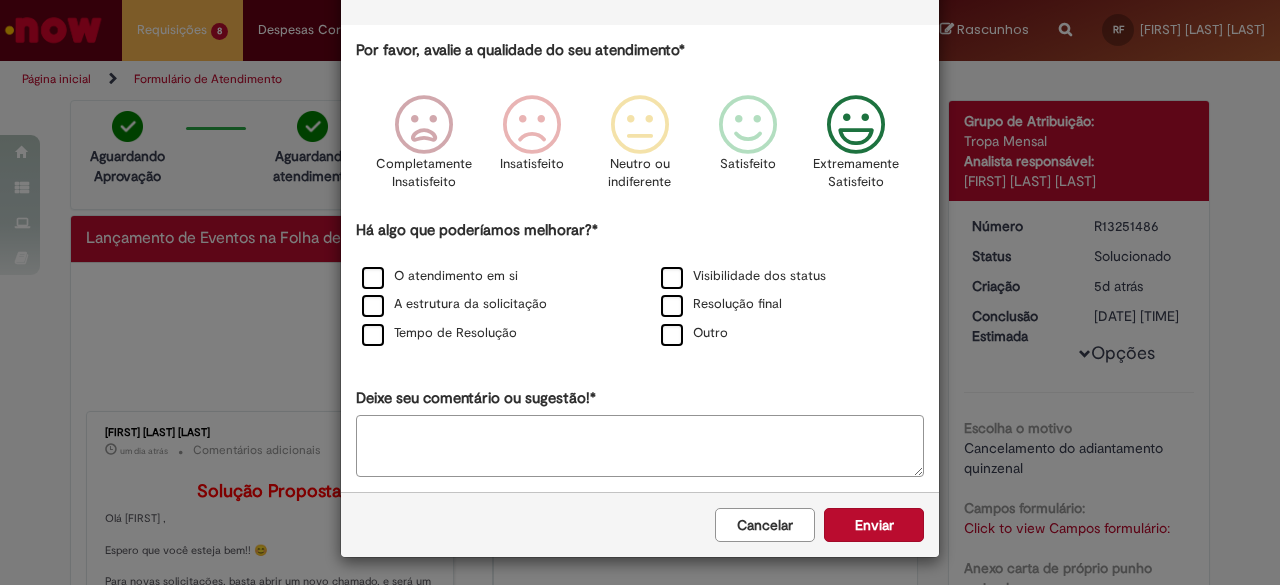 drag, startPoint x: 862, startPoint y: 516, endPoint x: 713, endPoint y: 495, distance: 150.4726 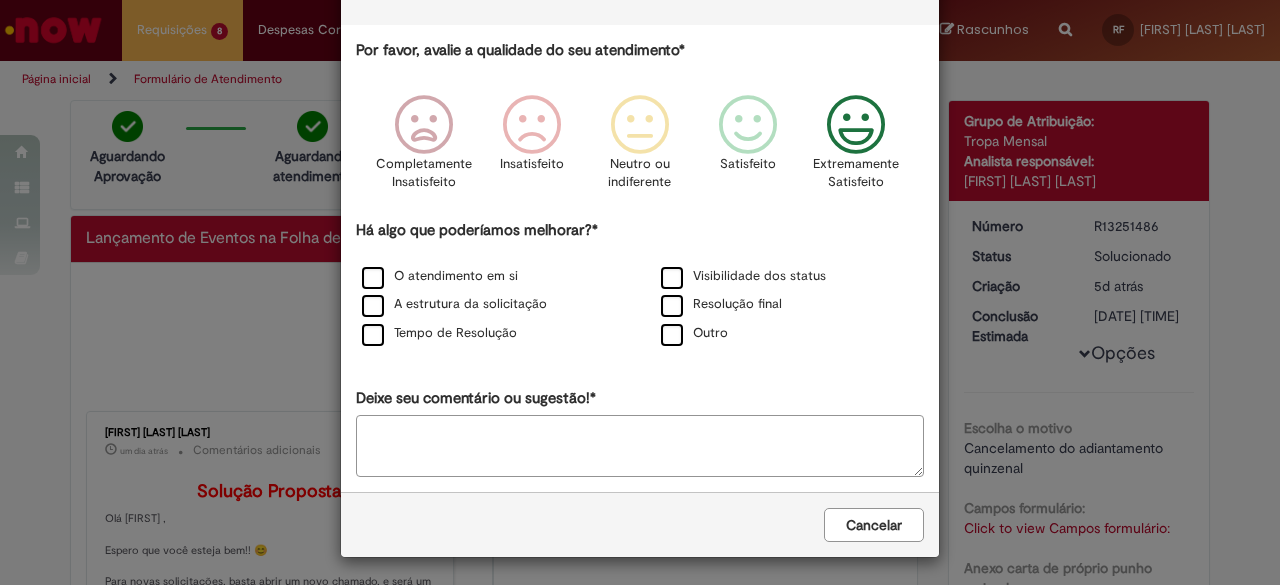 scroll, scrollTop: 0, scrollLeft: 0, axis: both 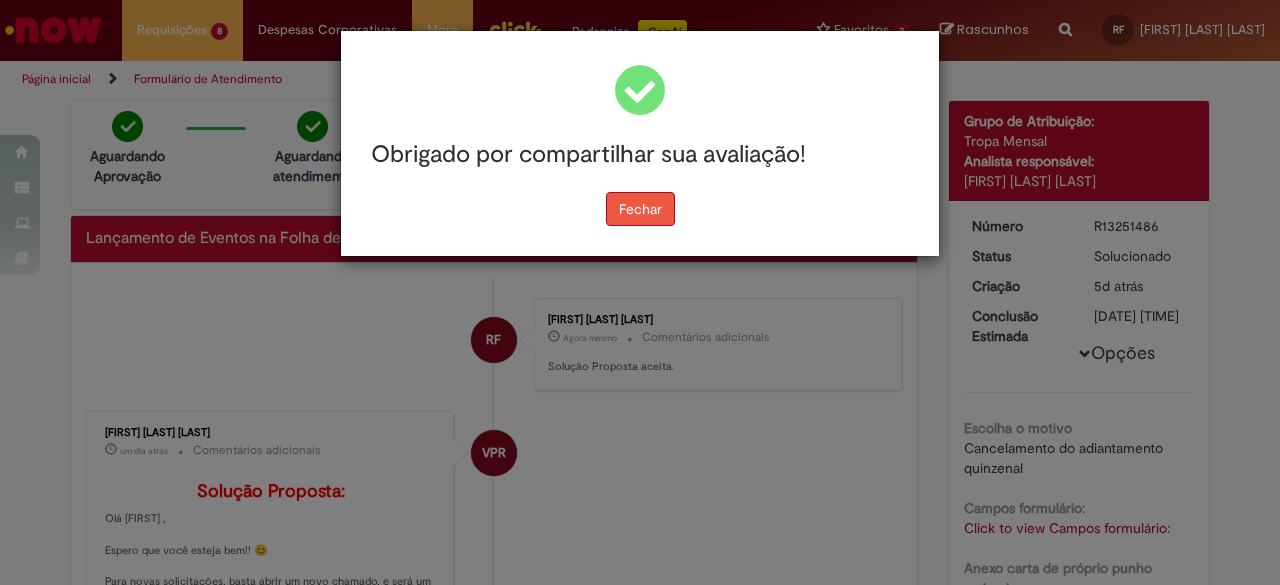 click on "Fechar" at bounding box center (640, 209) 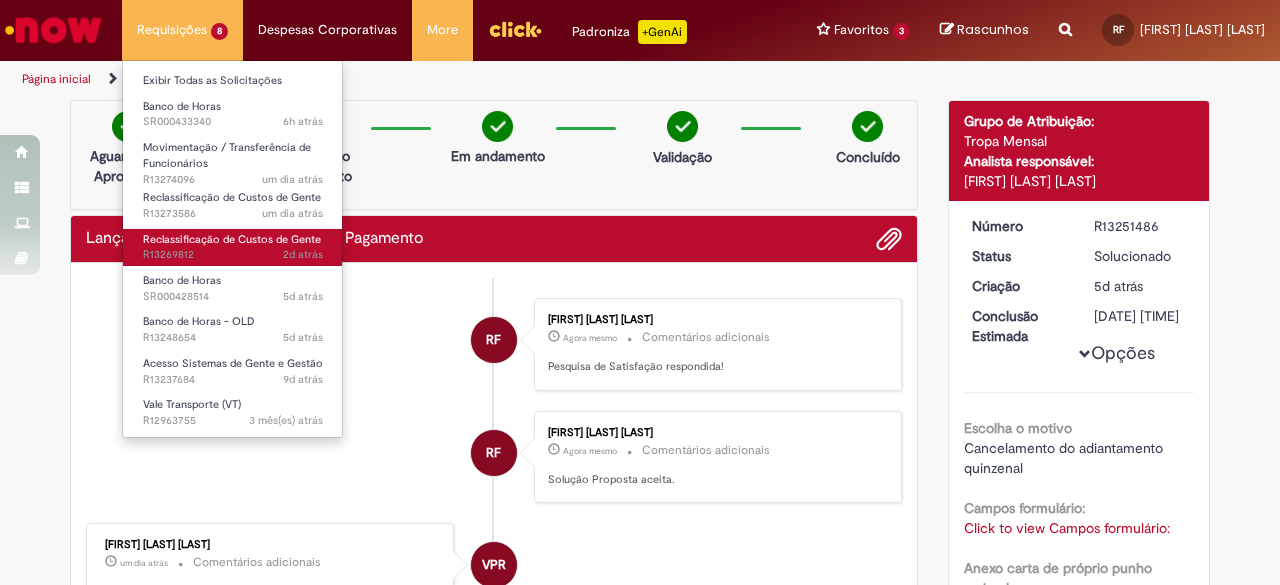 click on "2d atrás 2 dias atrás  R13269812" at bounding box center [233, 255] 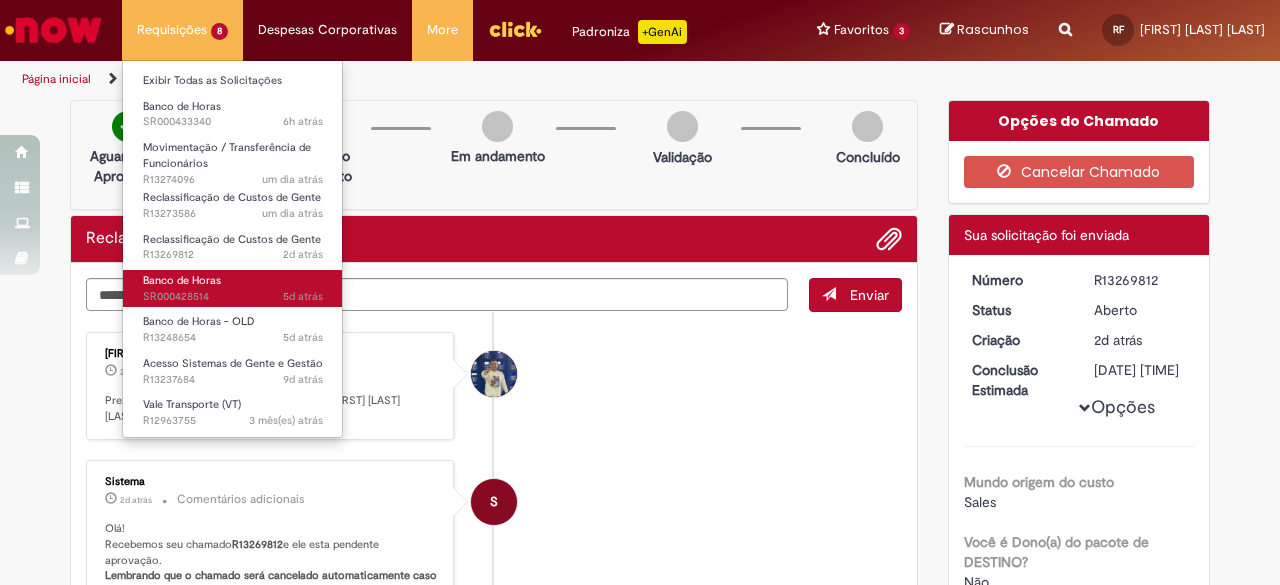 click on "Banco de Horas
5d atrás 5 dias atrás  SR000428514" at bounding box center (233, 288) 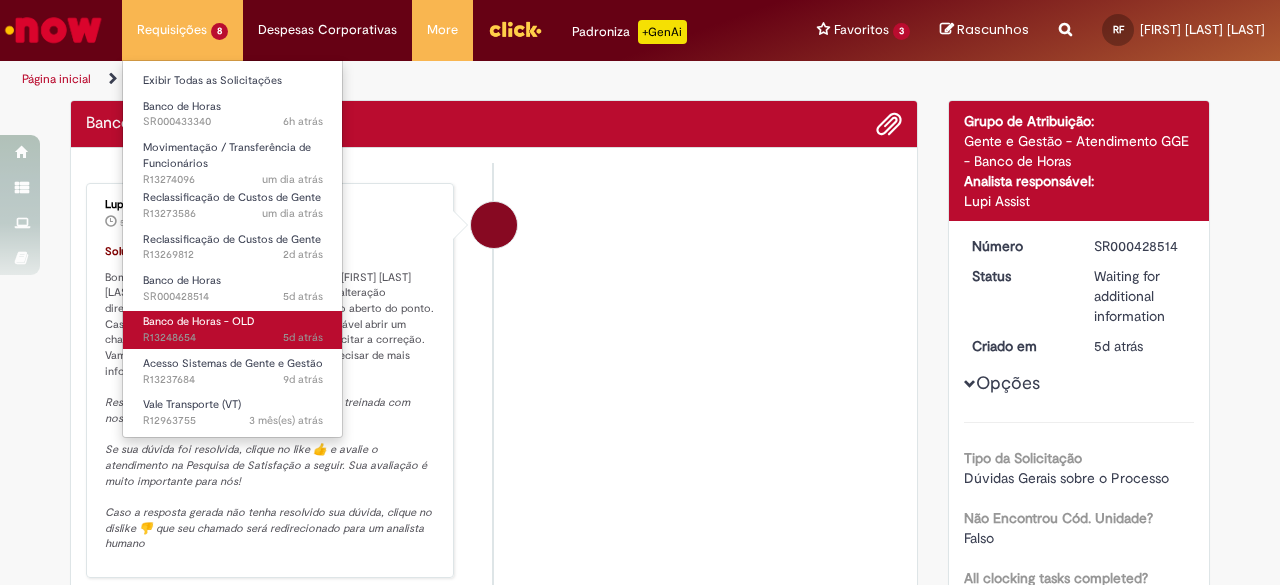 click on "Banco de Horas - OLD" at bounding box center [199, 321] 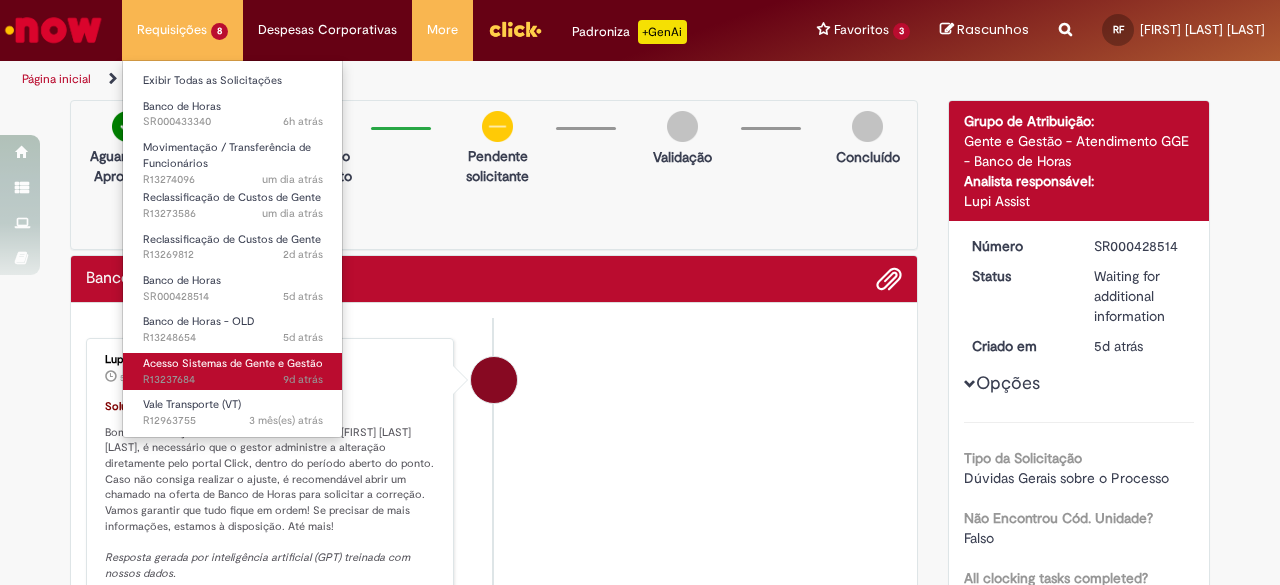 click on "Acesso Sistemas de Gente e Gestão" at bounding box center [233, 363] 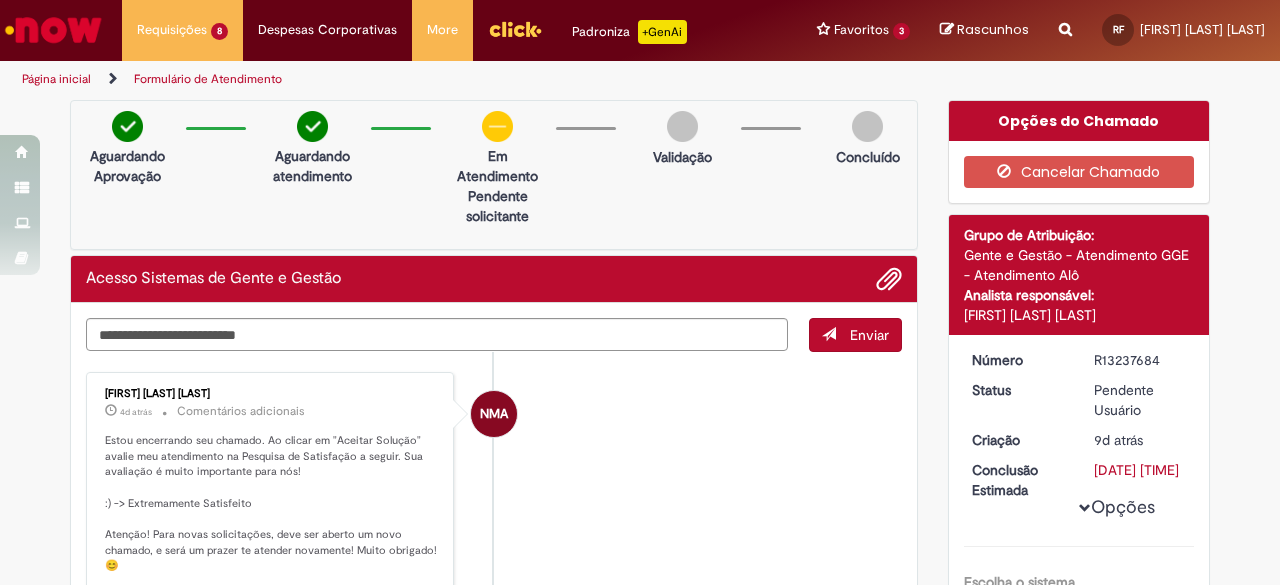 click at bounding box center [53, 30] 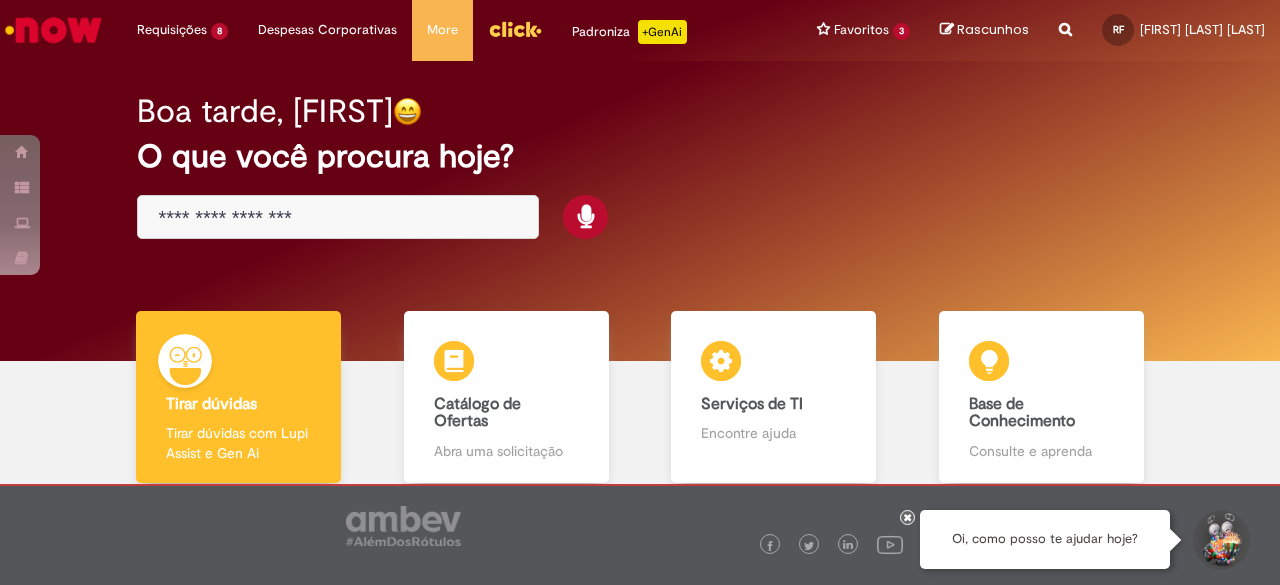 scroll, scrollTop: 0, scrollLeft: 0, axis: both 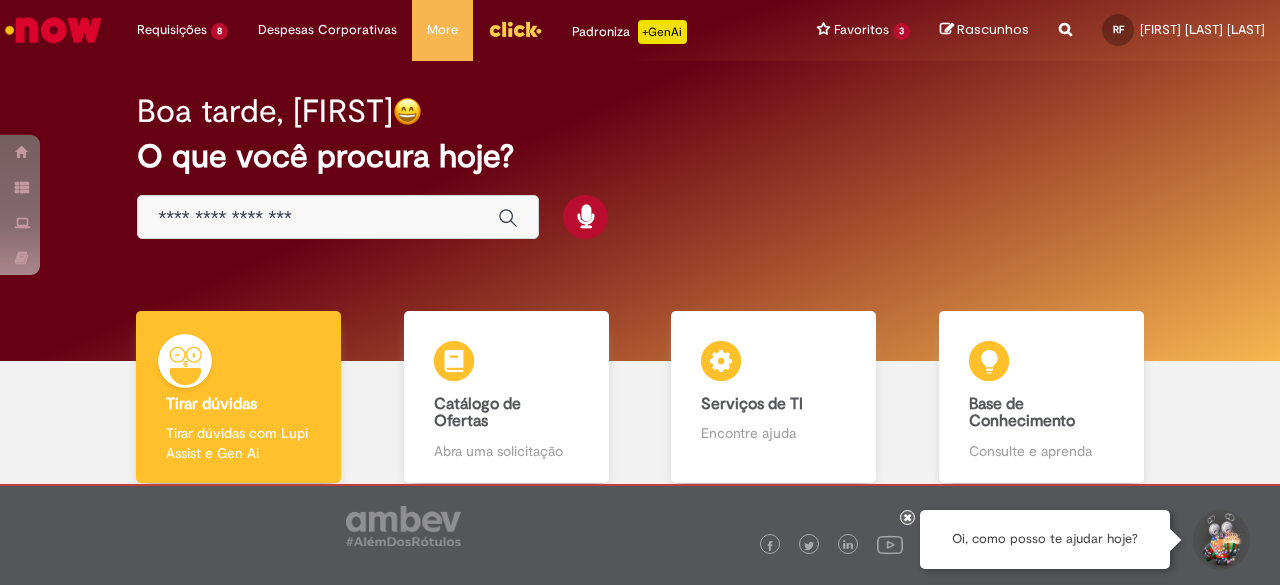 click at bounding box center (338, 217) 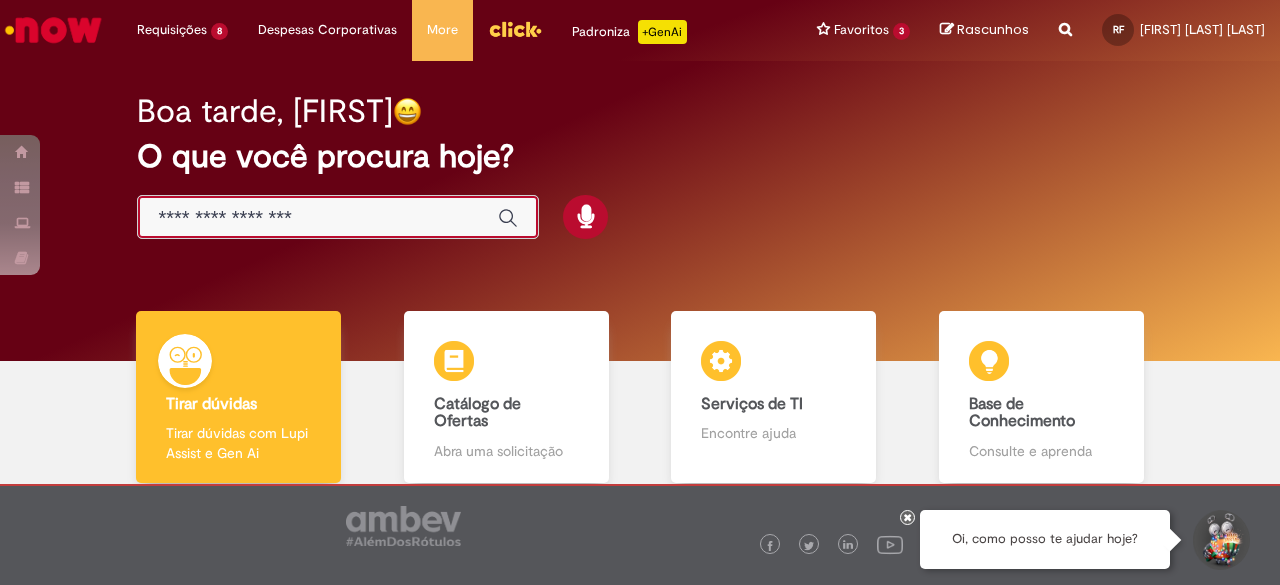 click at bounding box center (318, 218) 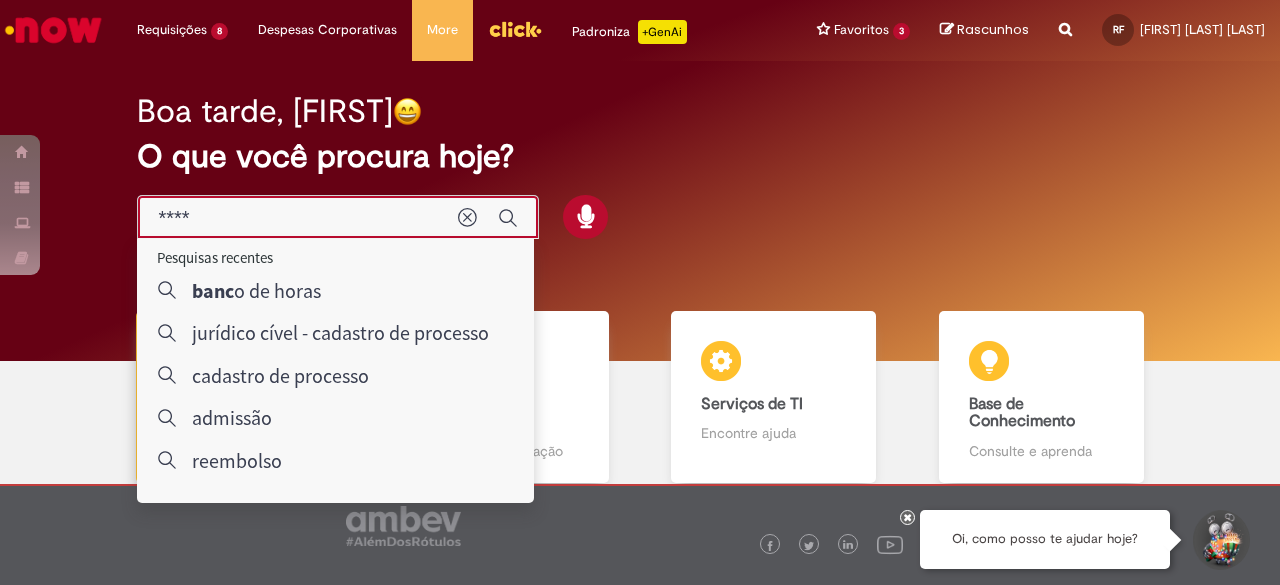 type on "*****" 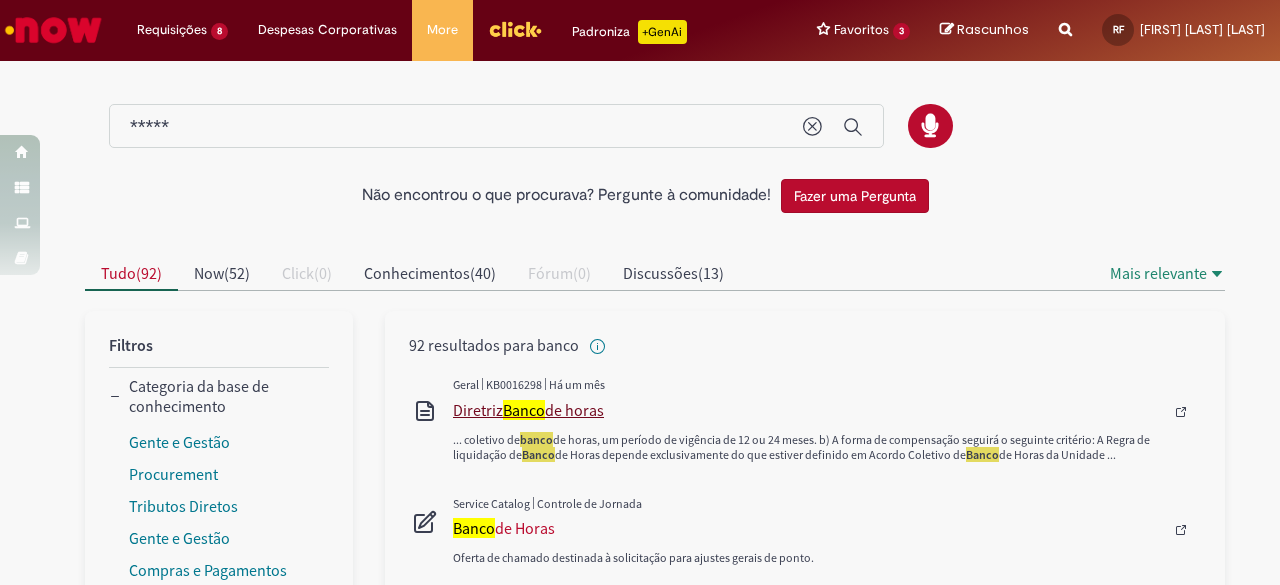 scroll, scrollTop: 186, scrollLeft: 0, axis: vertical 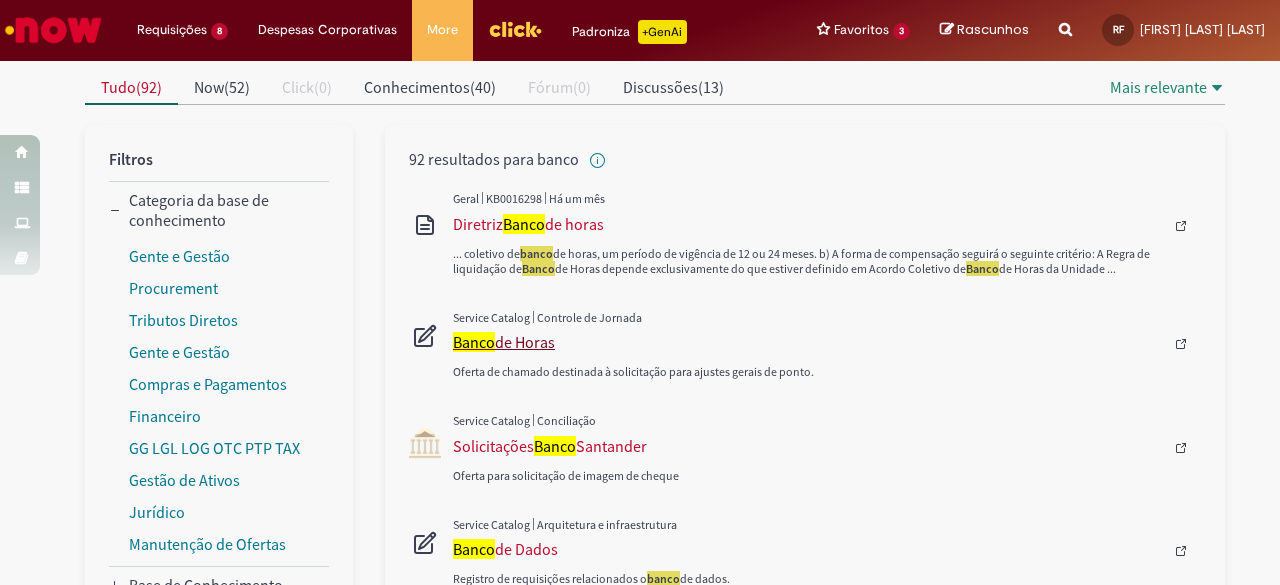 click on "Banco  de Horas" at bounding box center (808, 342) 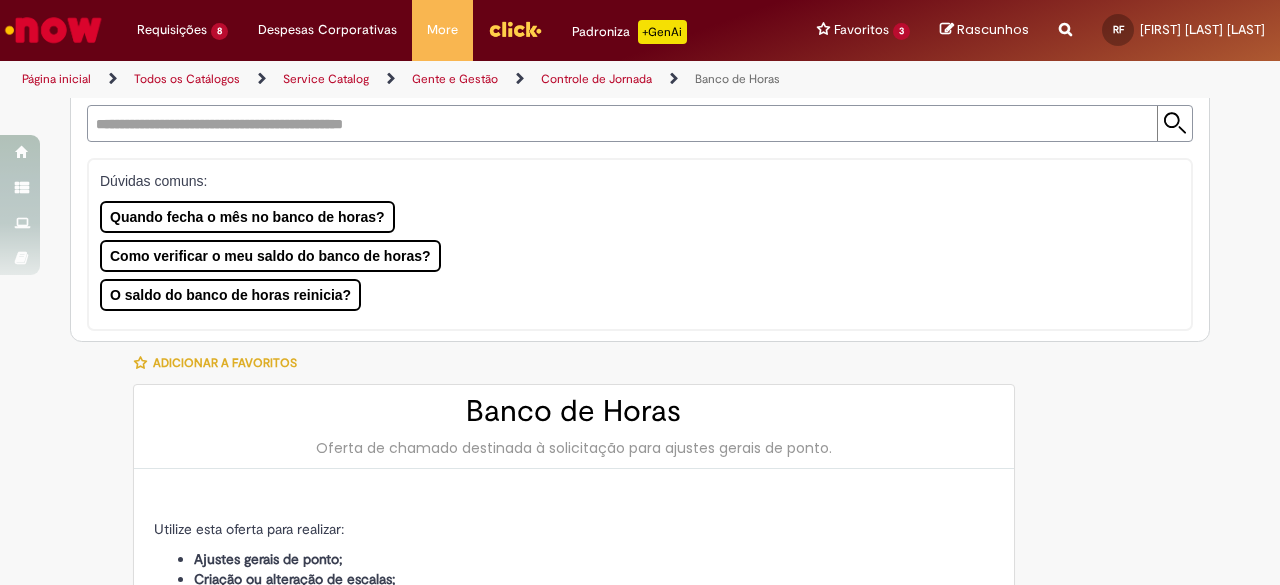 type on "********" 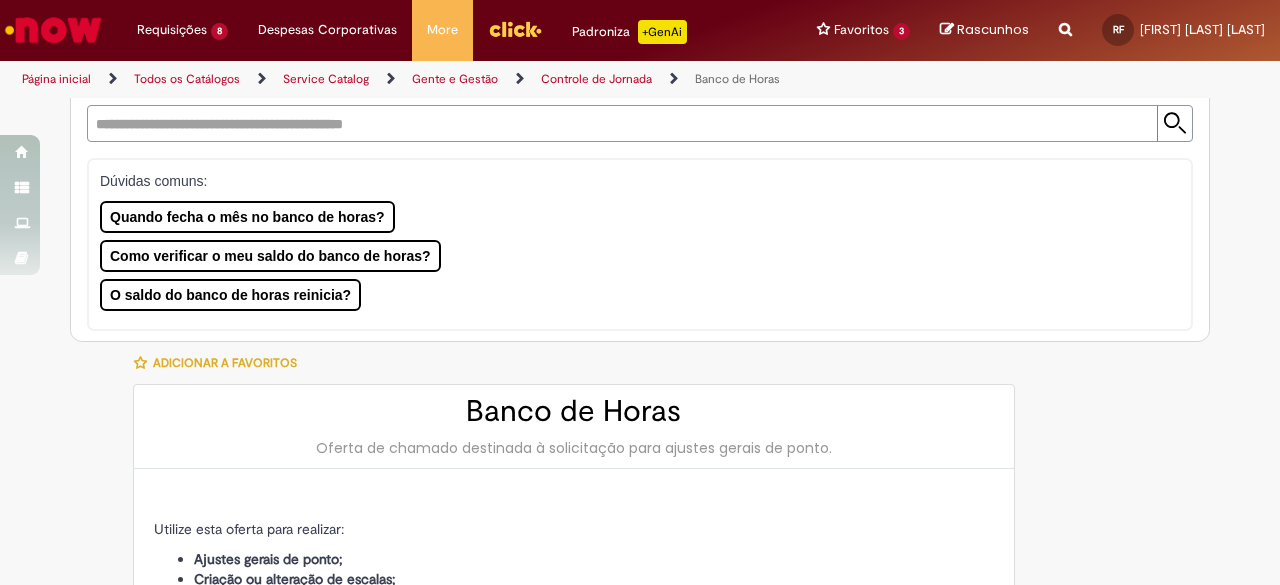 type on "**********" 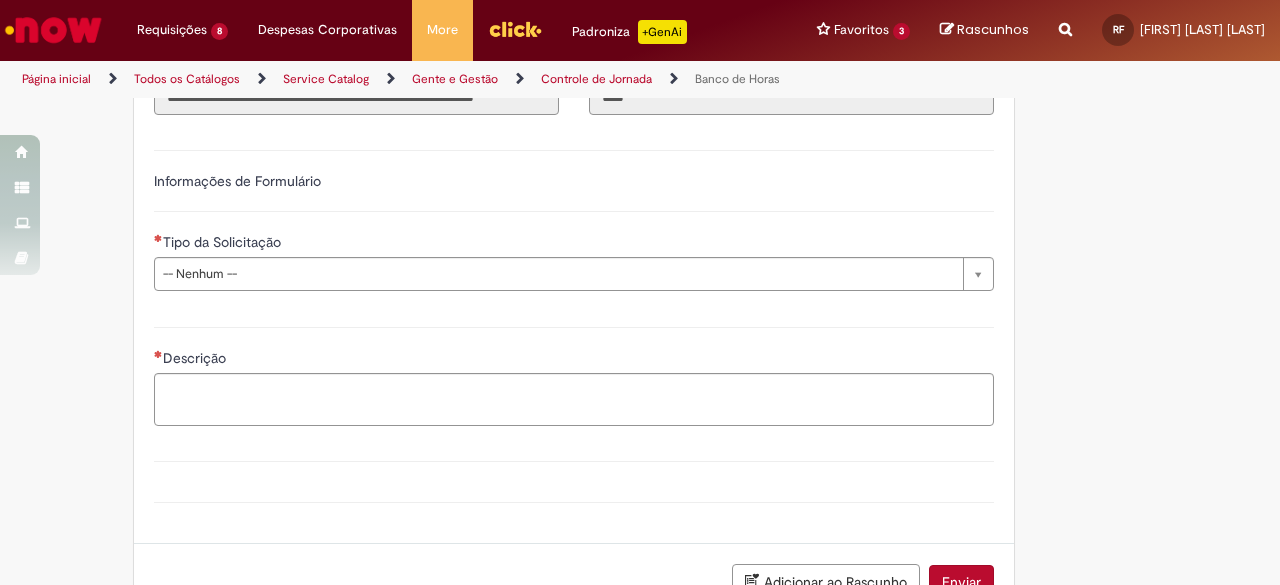 scroll, scrollTop: 1246, scrollLeft: 0, axis: vertical 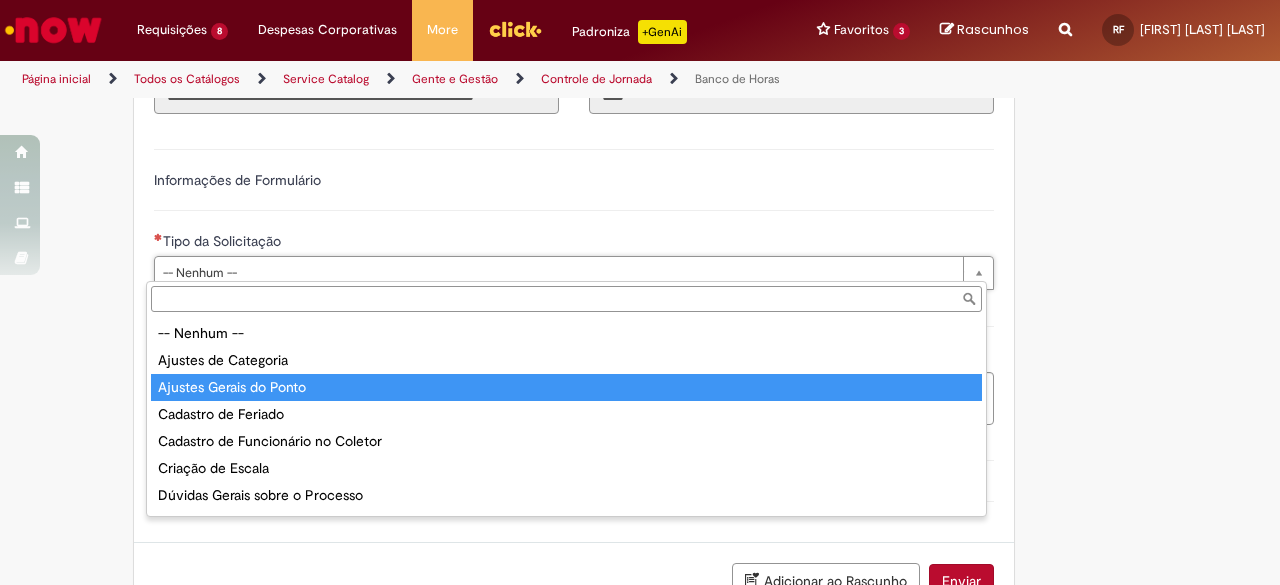 type on "**********" 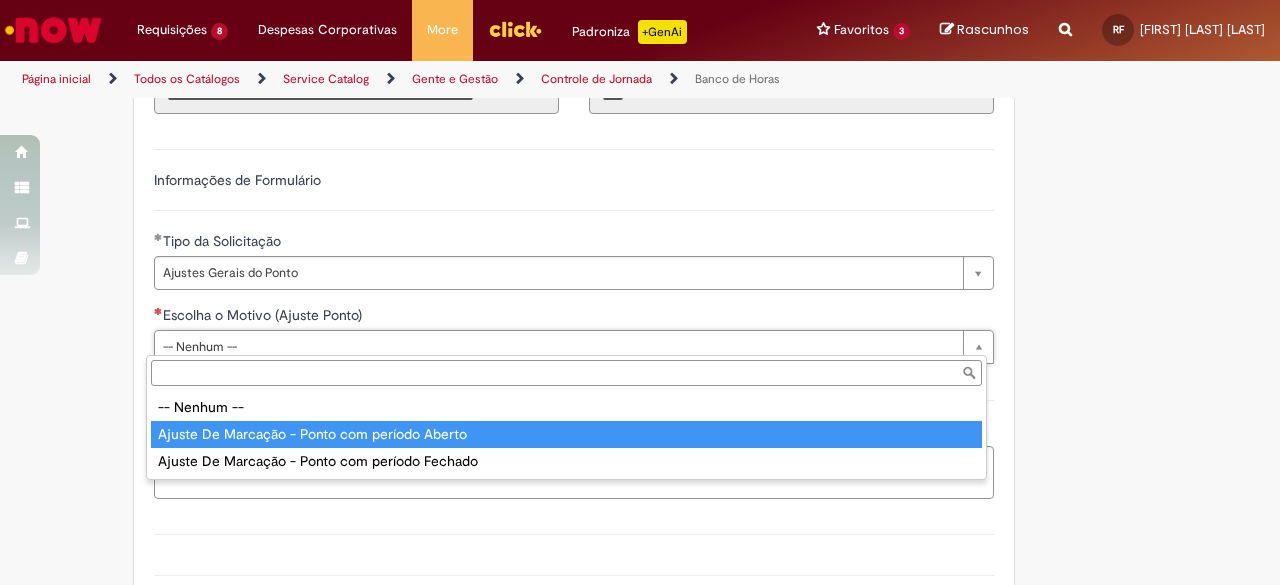 type on "**********" 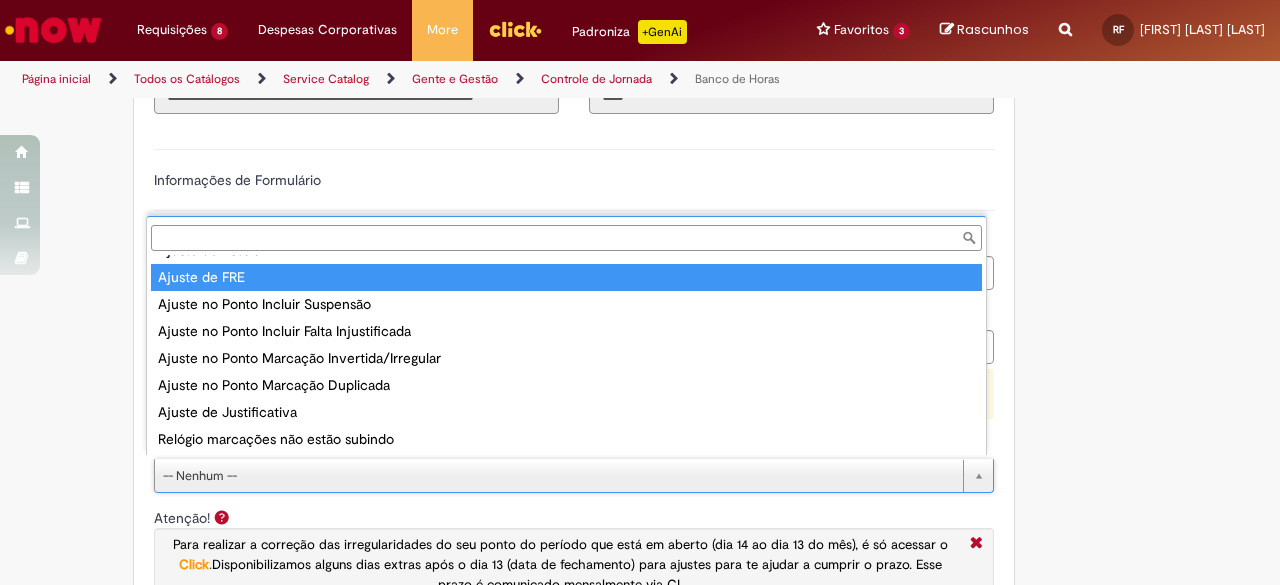 scroll, scrollTop: 104, scrollLeft: 0, axis: vertical 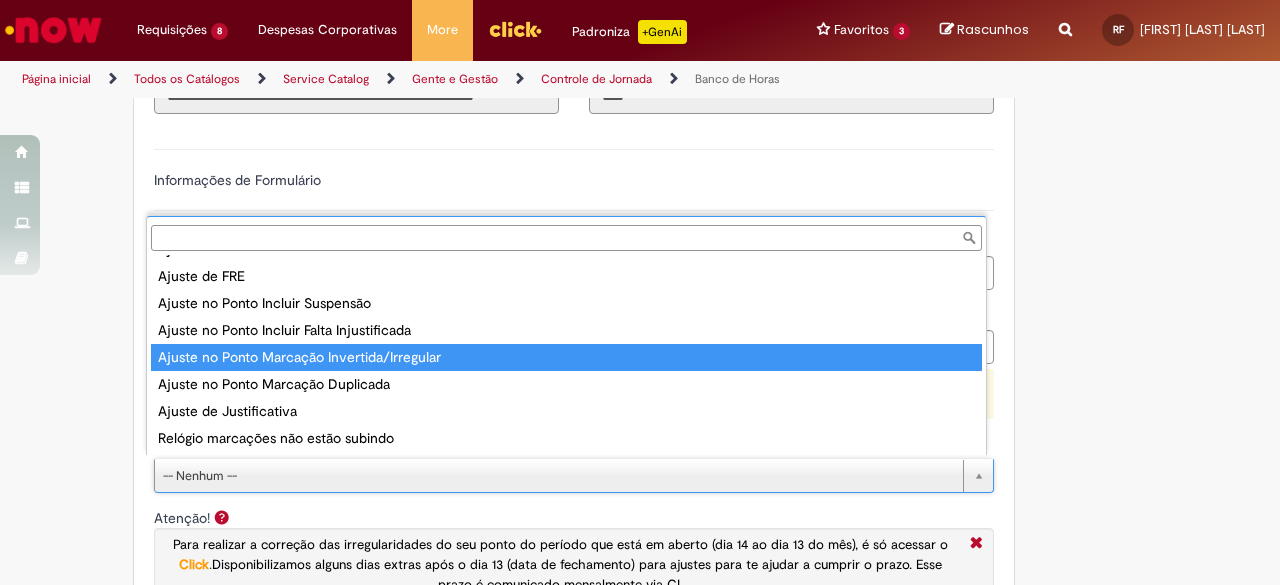 type on "**********" 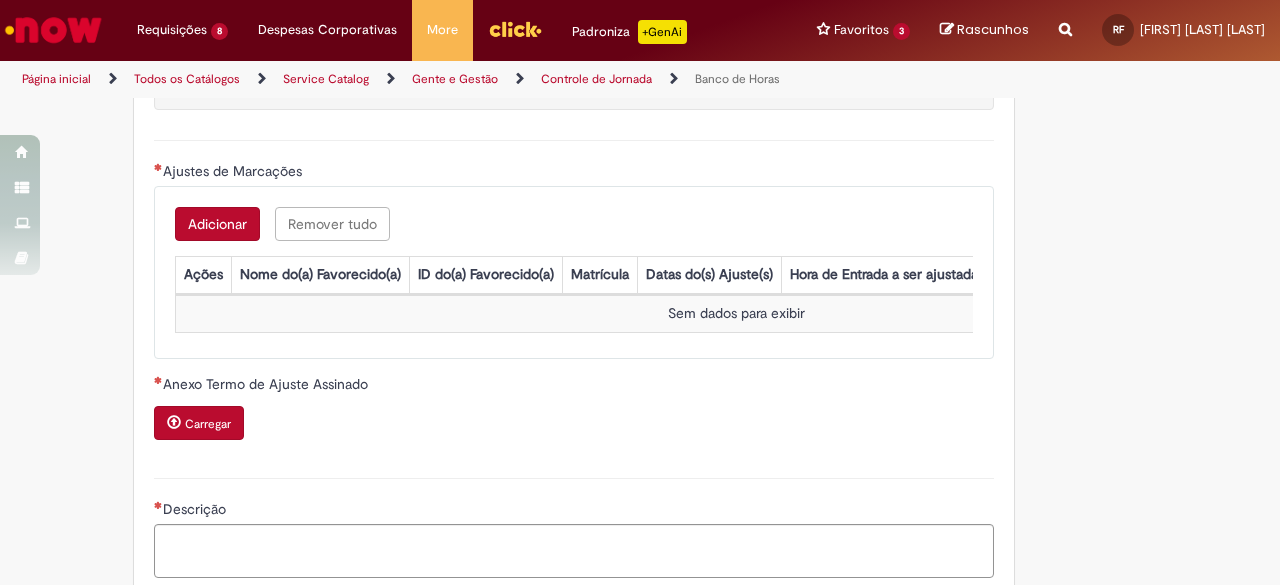 scroll, scrollTop: 1751, scrollLeft: 0, axis: vertical 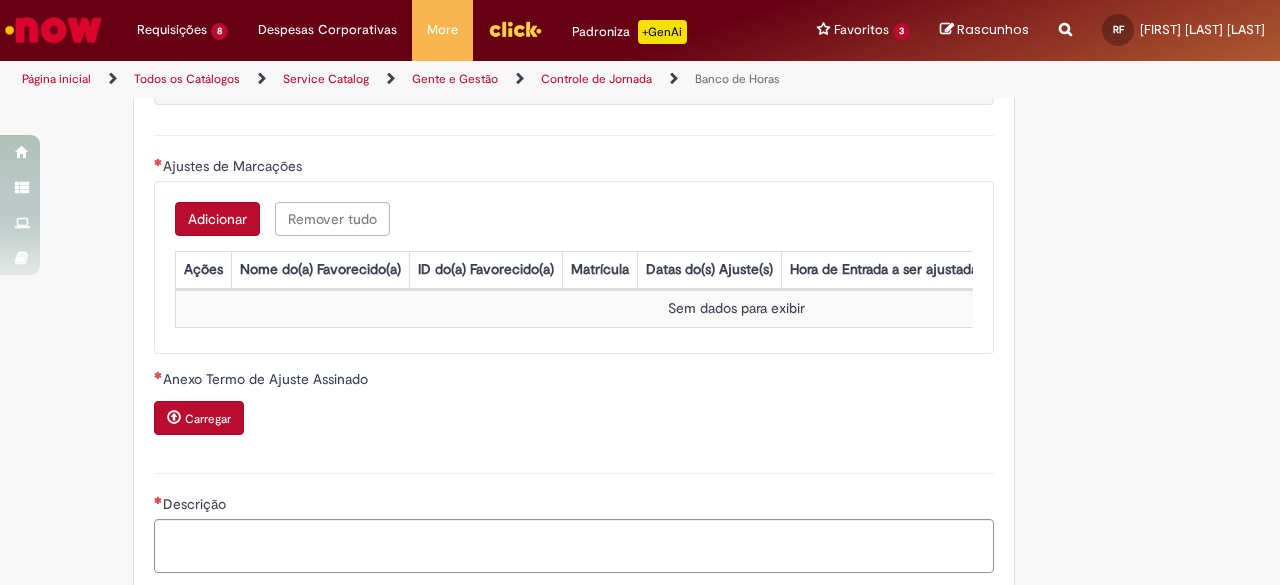 click on "Adicionar" at bounding box center [217, 219] 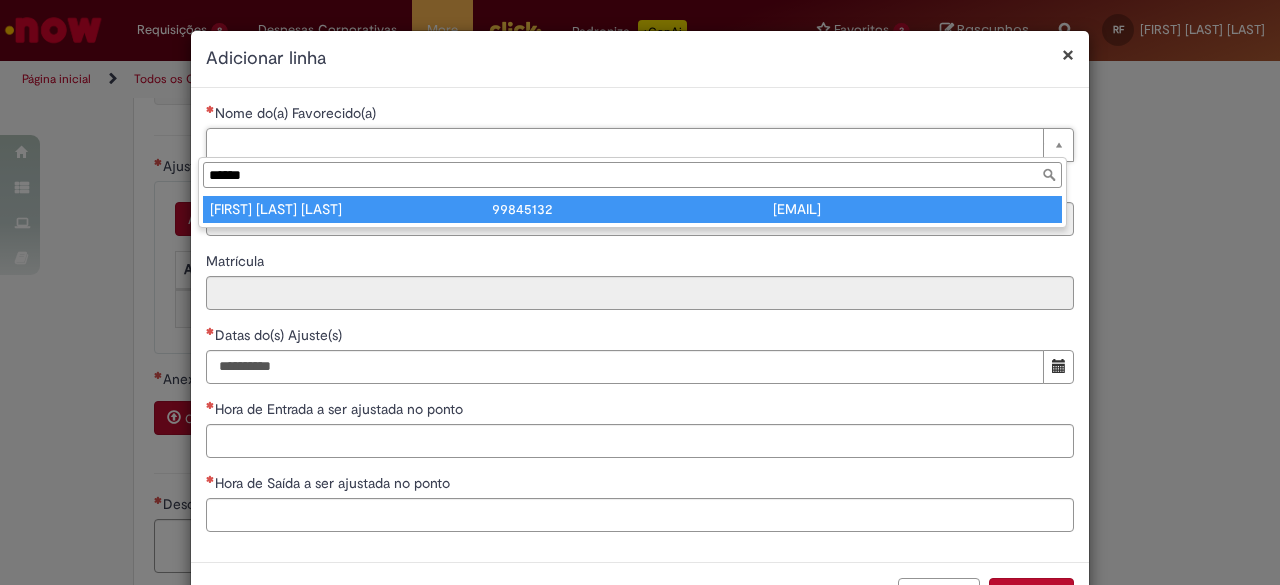 type on "******" 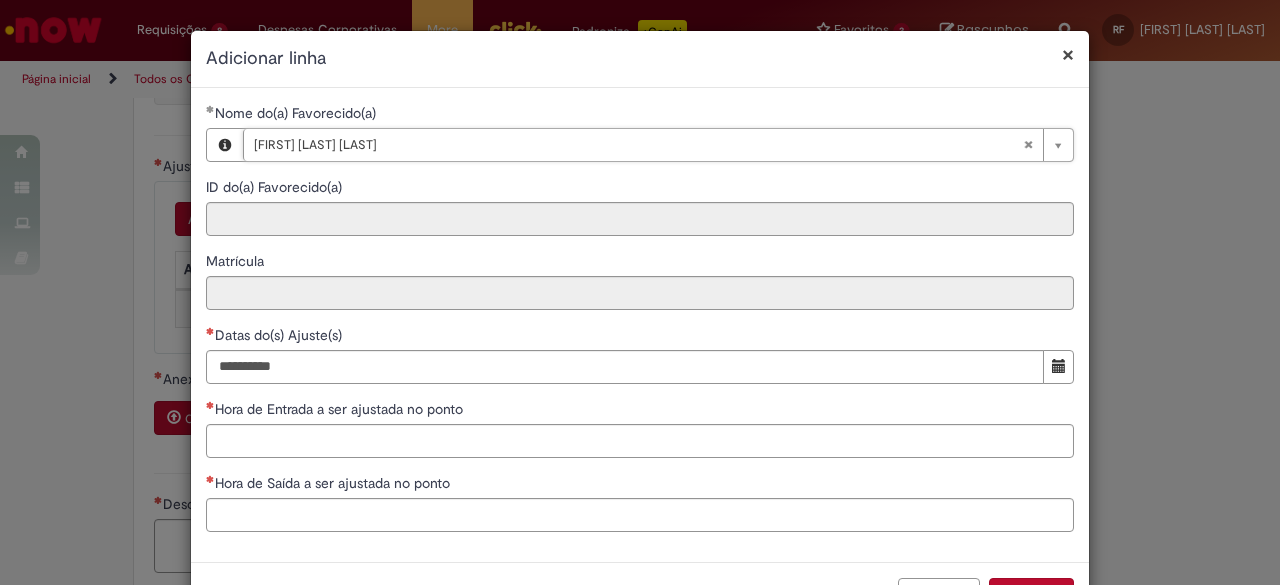 type on "********" 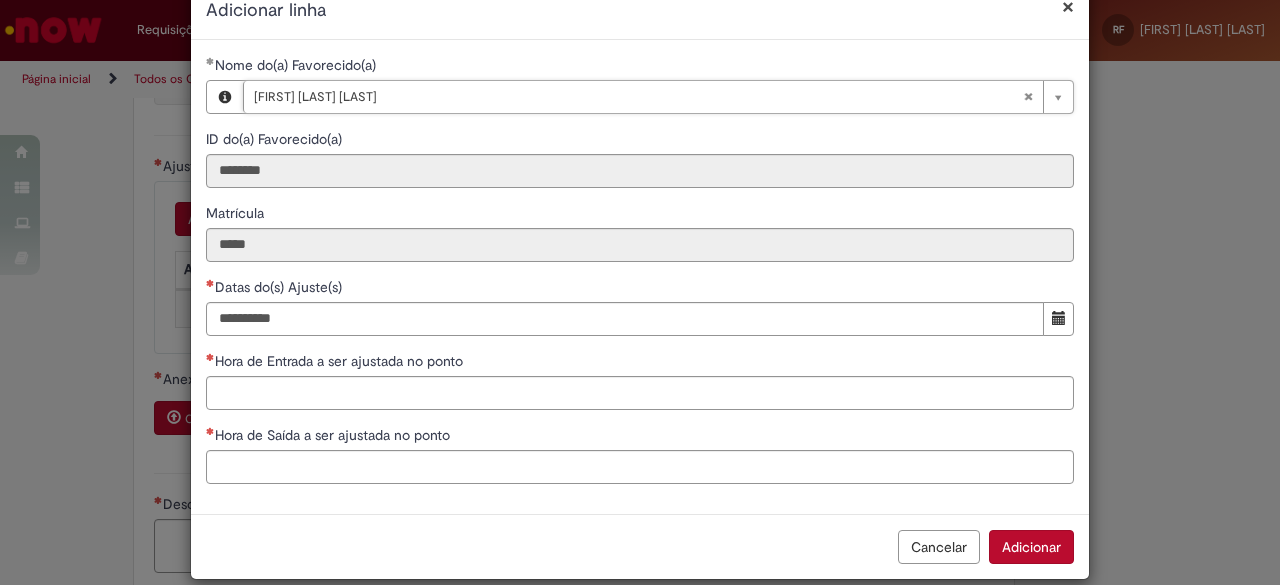 scroll, scrollTop: 49, scrollLeft: 0, axis: vertical 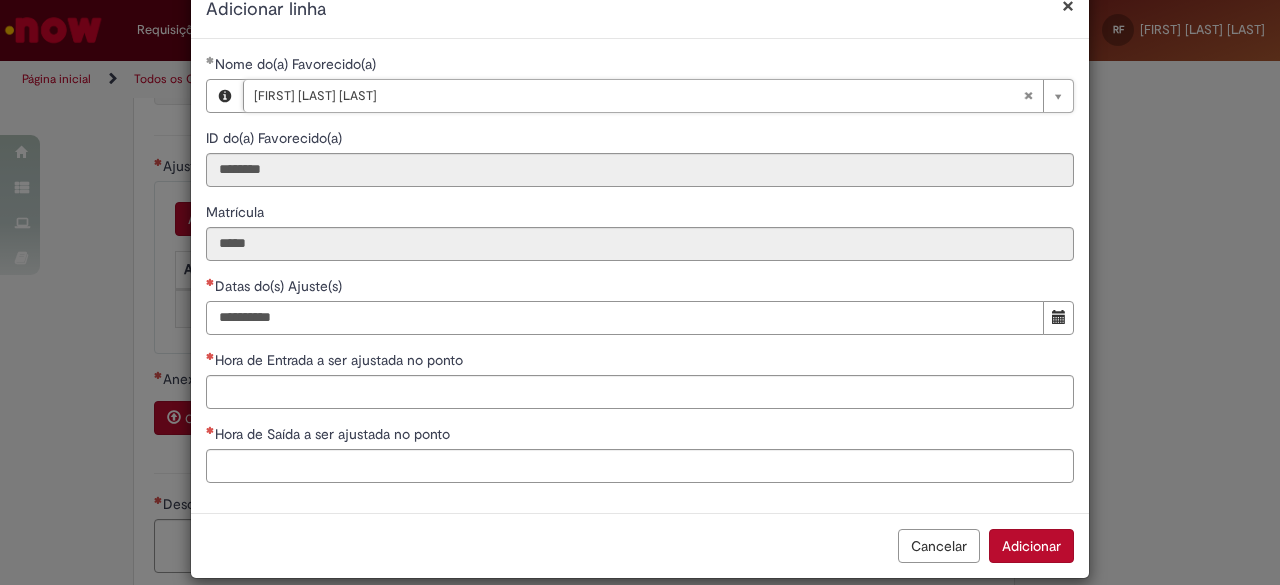 click on "Datas do(s) Ajuste(s)" at bounding box center (625, 318) 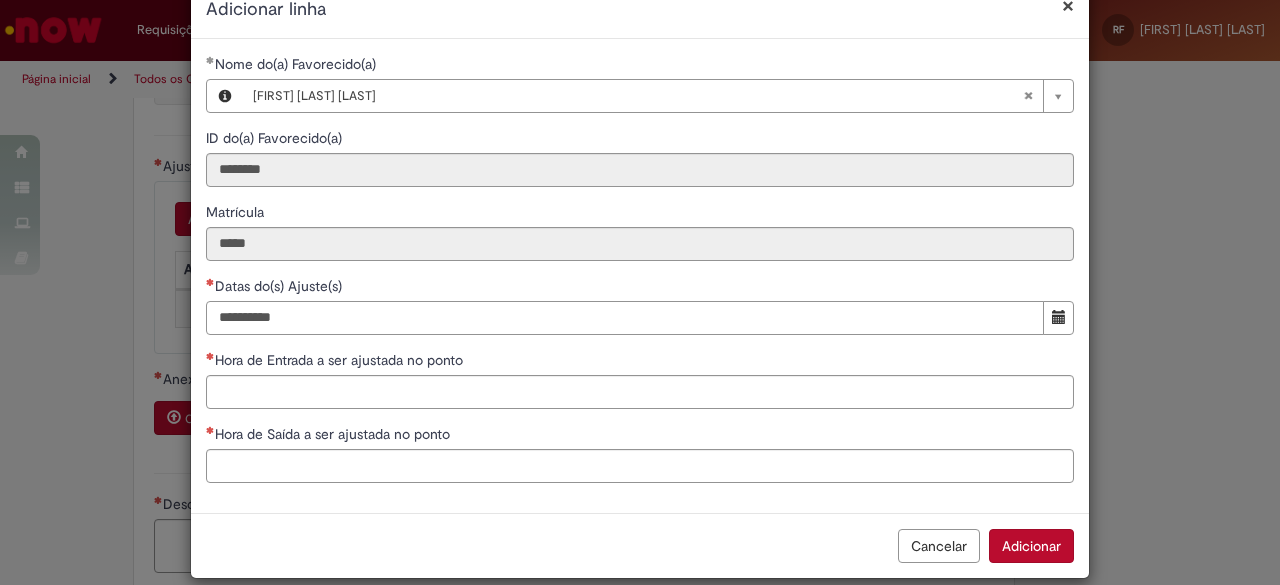 type on "**********" 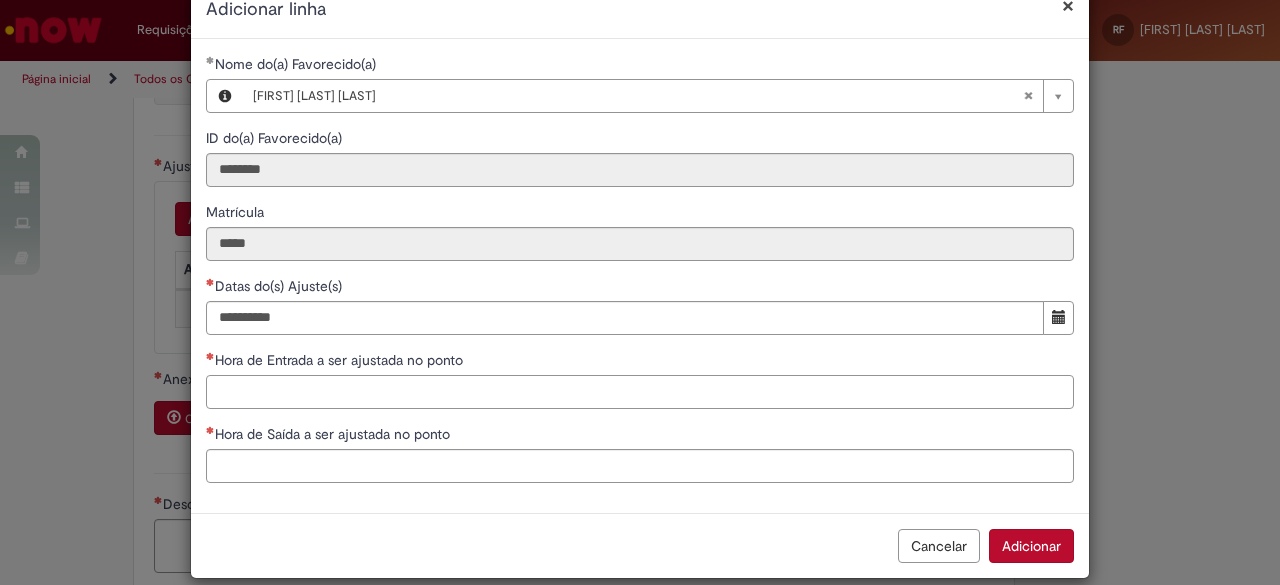 click on "Hora de Entrada a ser ajustada no ponto" at bounding box center [640, 392] 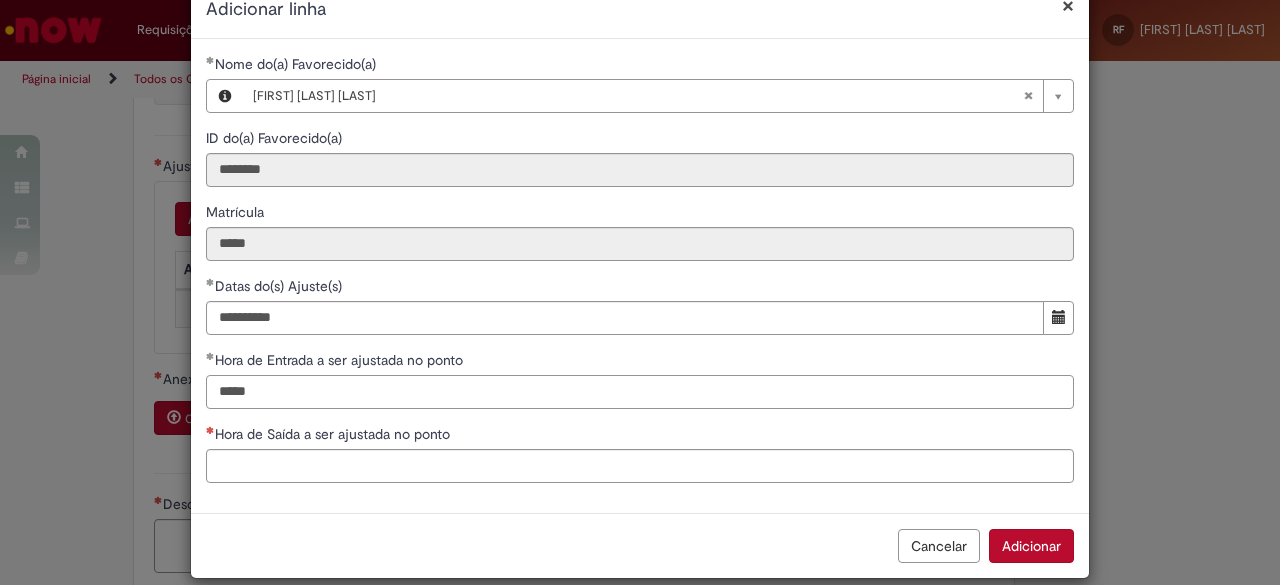 type on "*****" 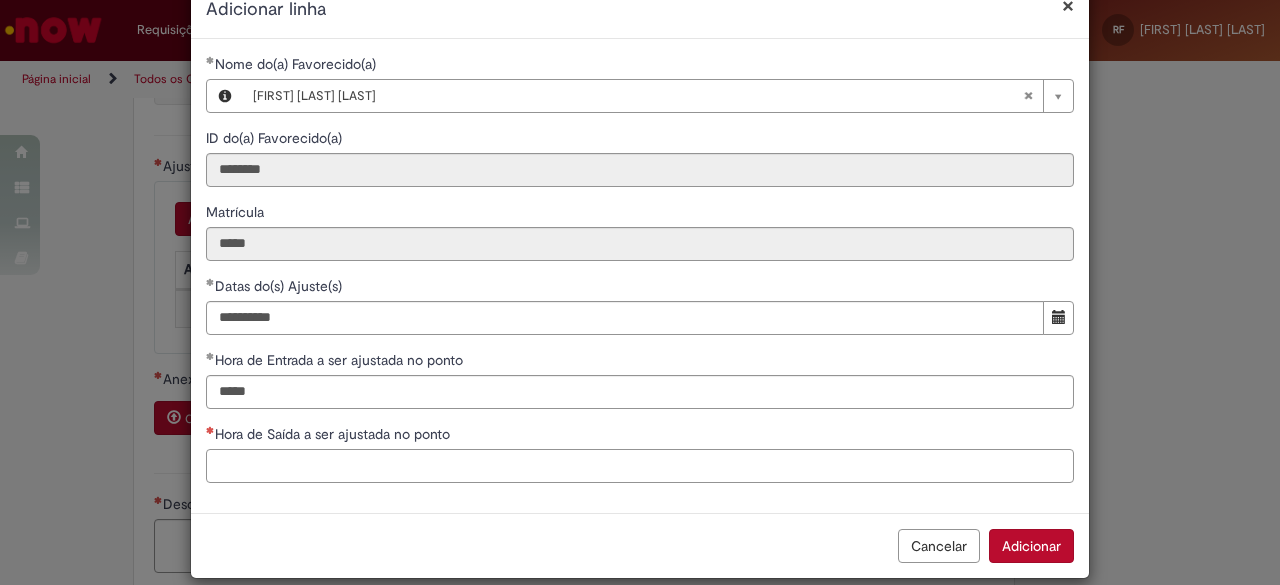 click on "Hora de Saída a ser ajustada no ponto" at bounding box center [640, 466] 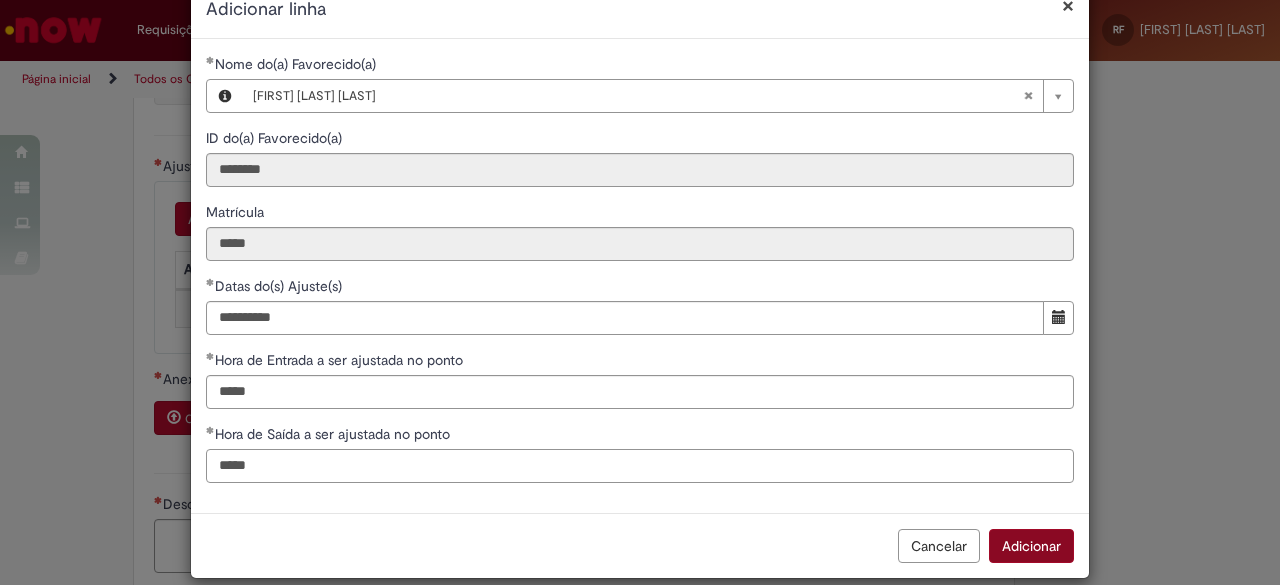 type on "*****" 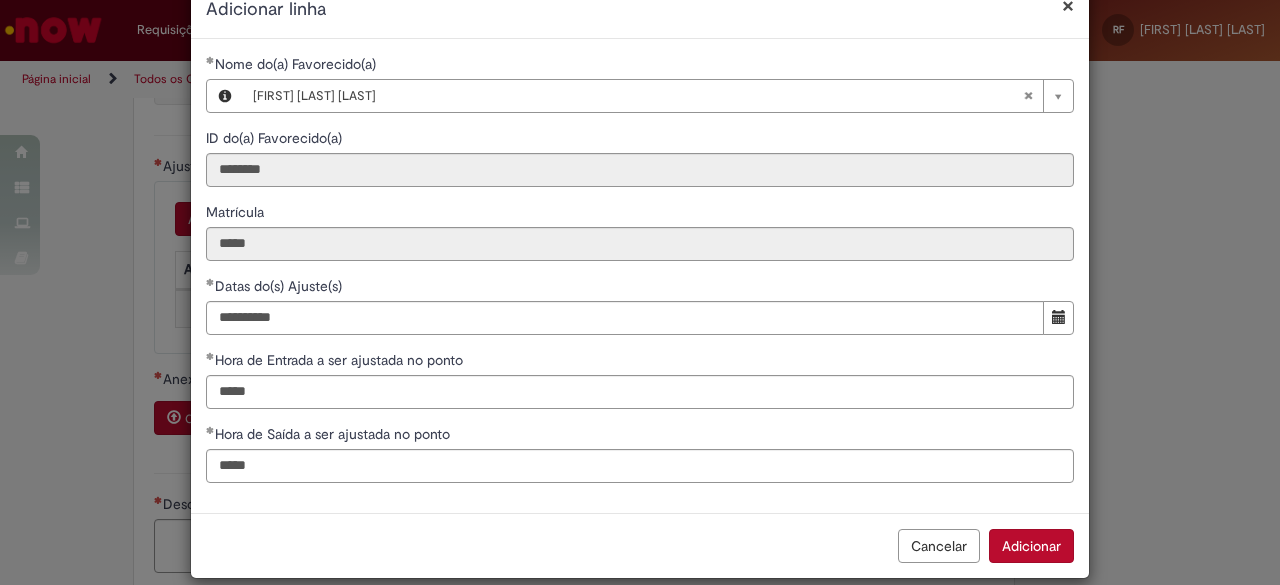 click on "Adicionar" at bounding box center [1031, 546] 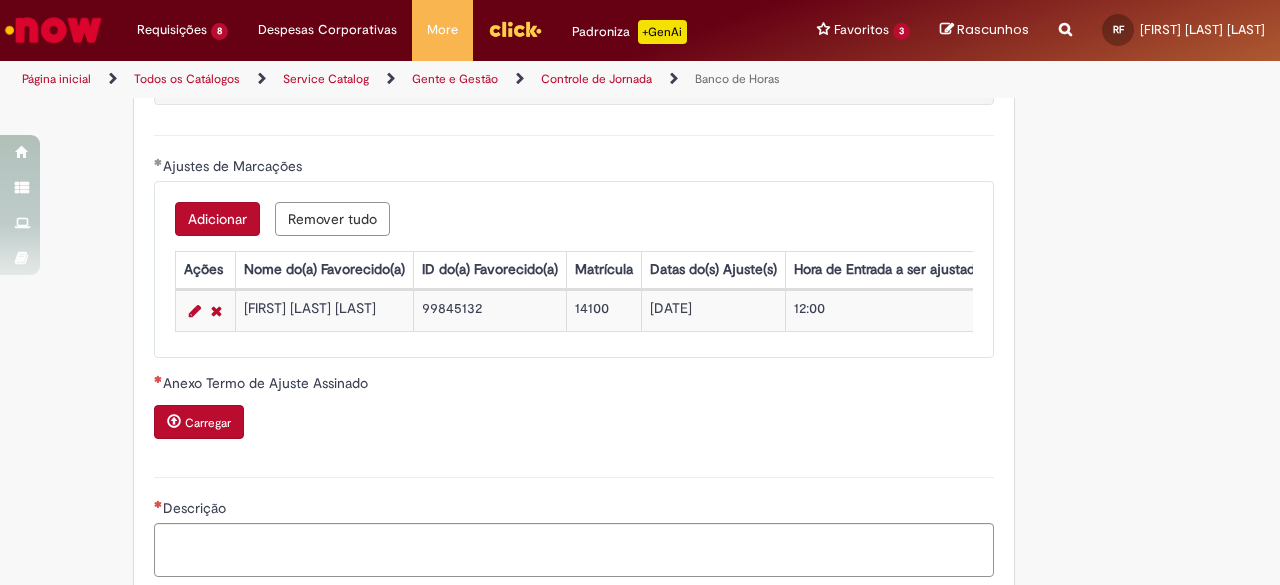click on "Carregar" at bounding box center [208, 423] 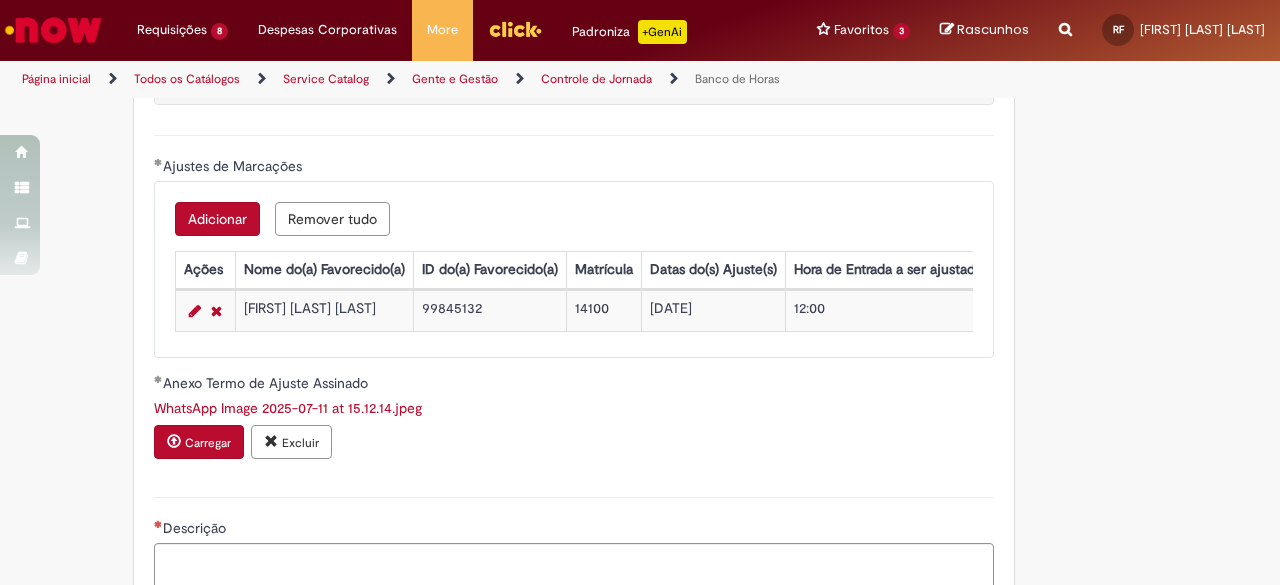 scroll, scrollTop: 1939, scrollLeft: 0, axis: vertical 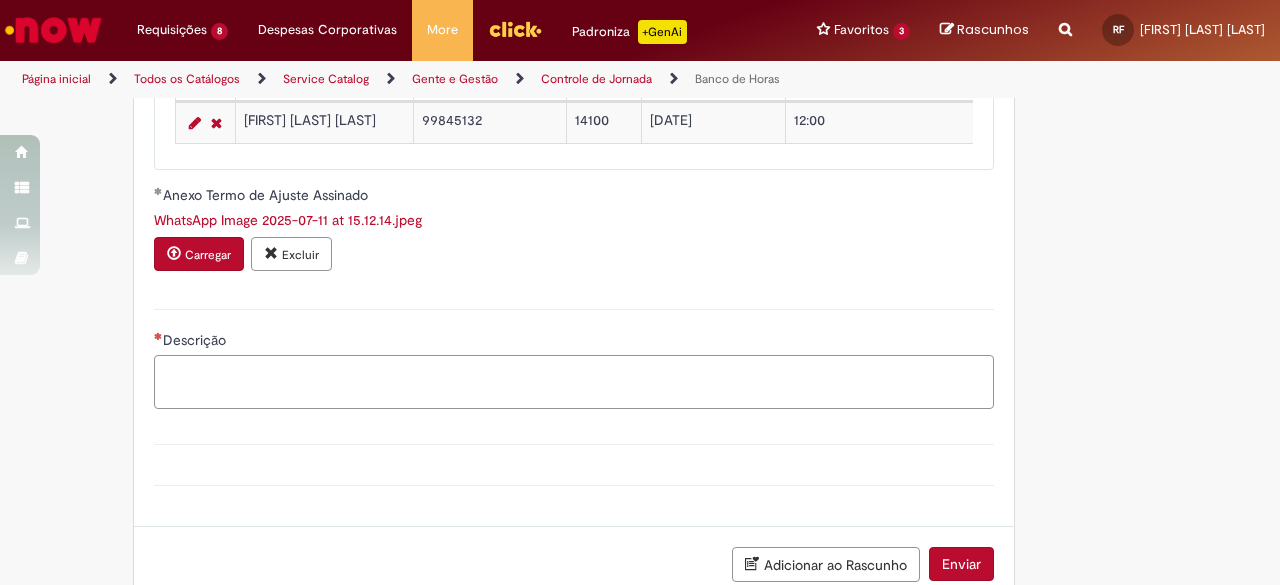 click on "Descrição" at bounding box center [574, 381] 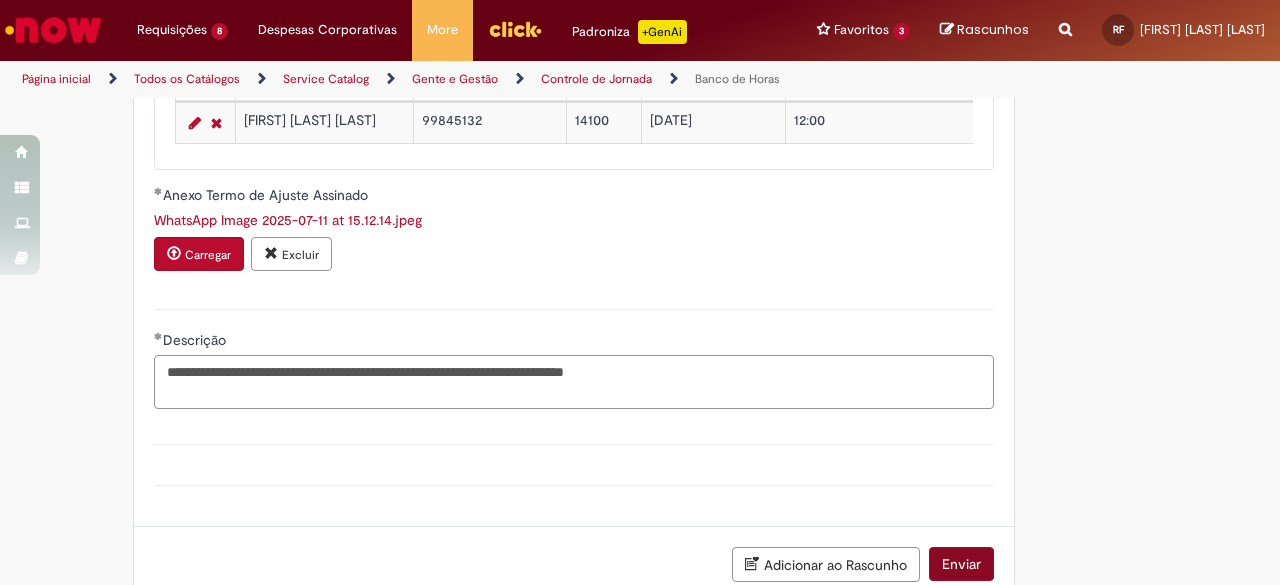 type on "**********" 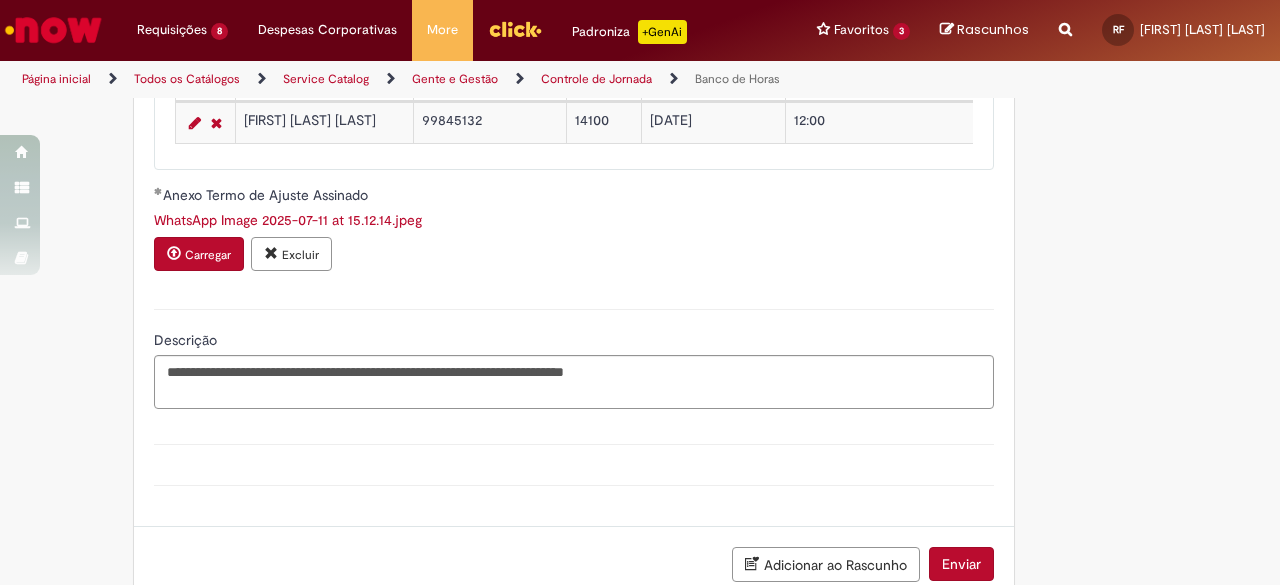 click on "Enviar" at bounding box center [961, 564] 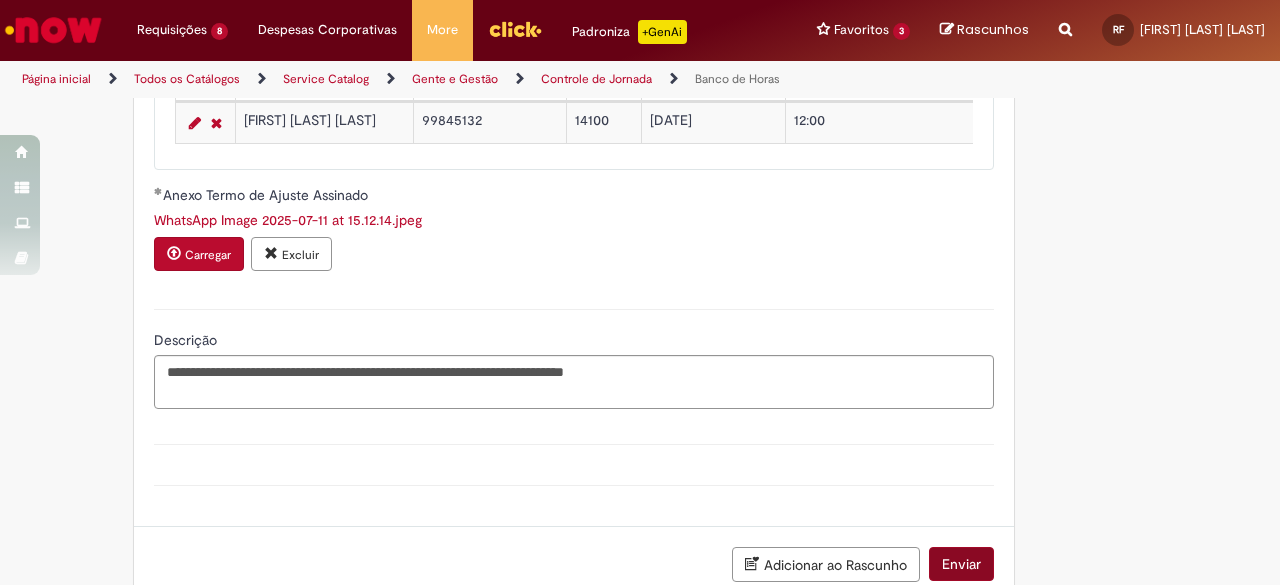 scroll, scrollTop: 1940, scrollLeft: 0, axis: vertical 